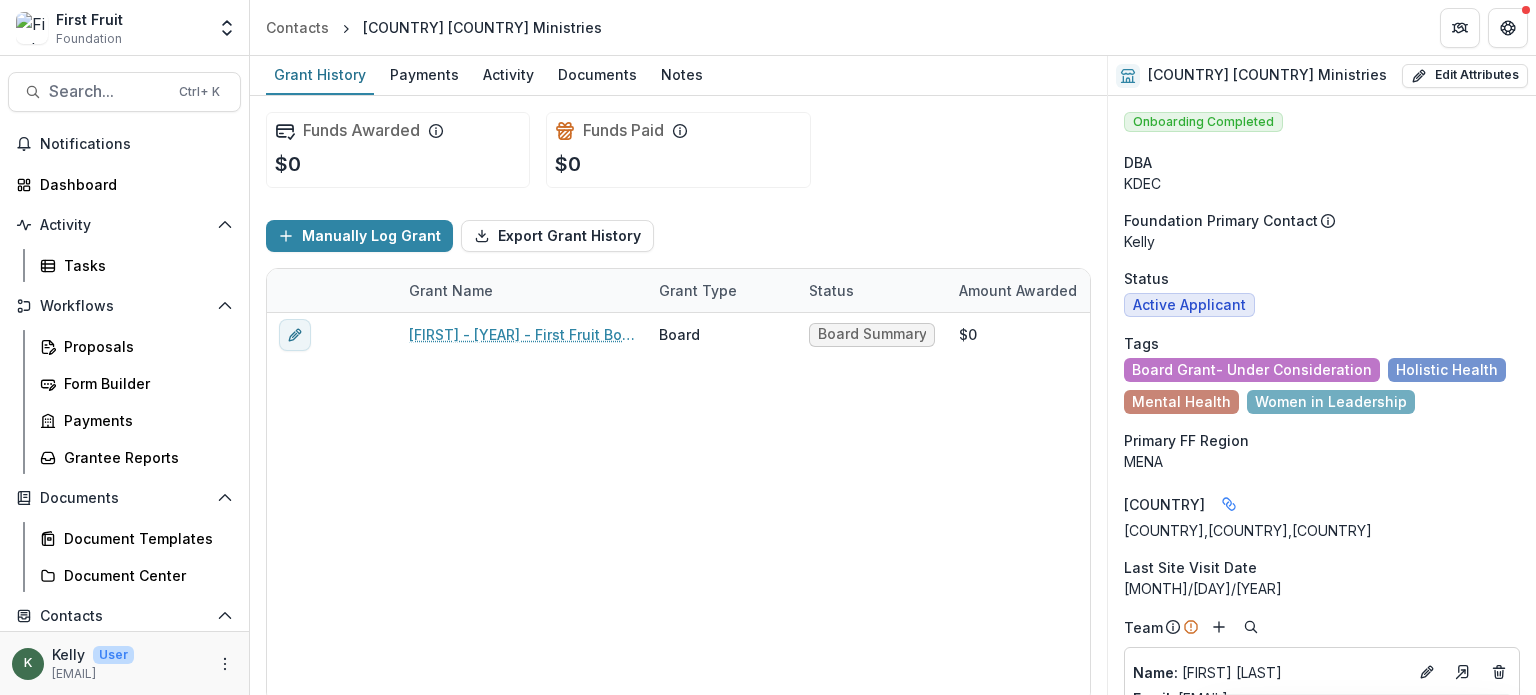 scroll, scrollTop: 0, scrollLeft: 0, axis: both 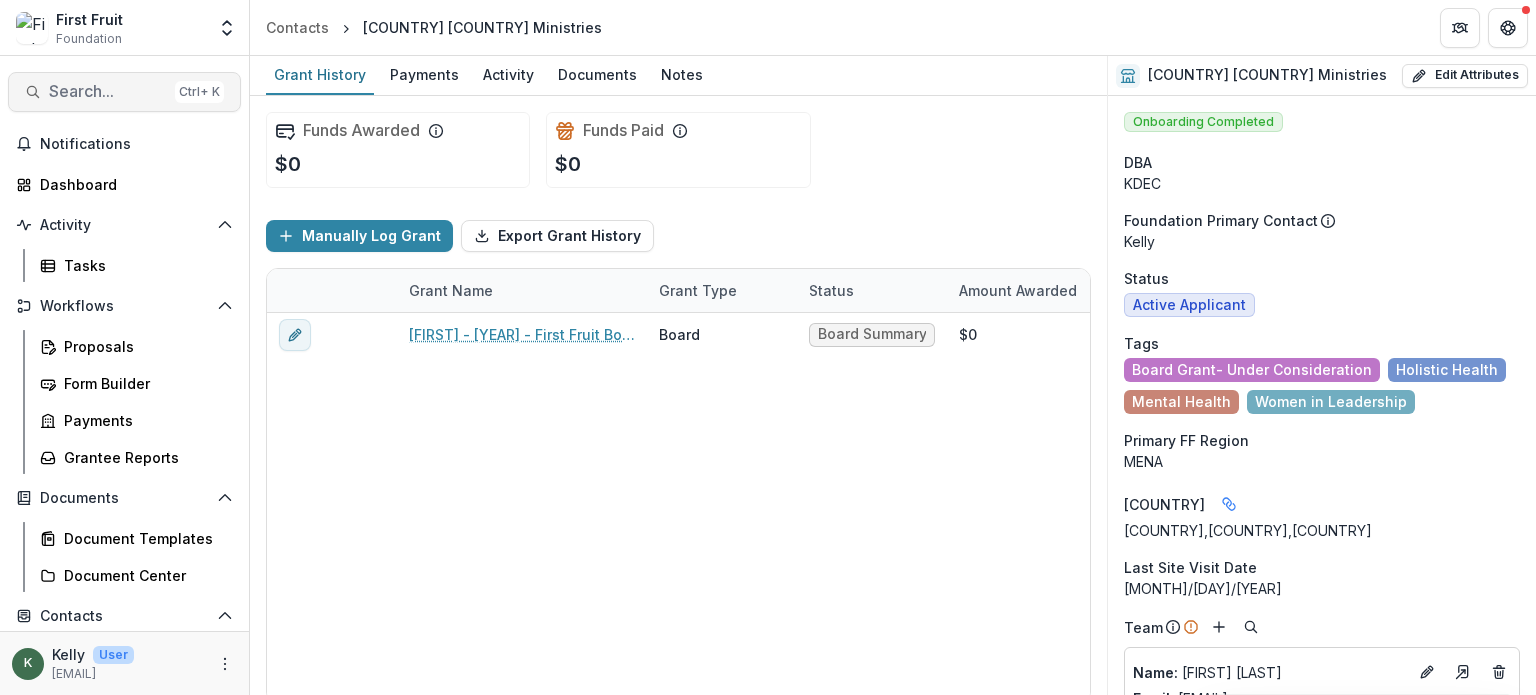 click on "Search..." at bounding box center (108, 91) 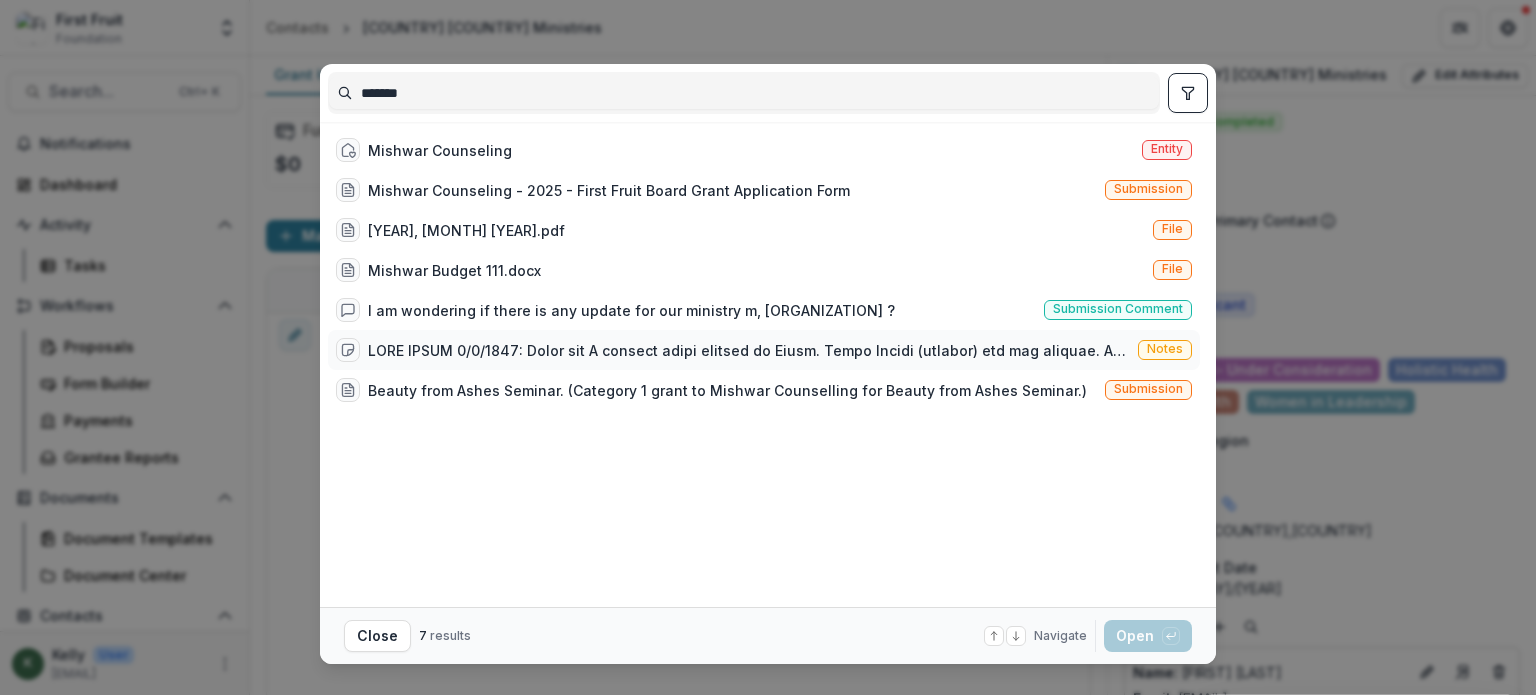 type on "*******" 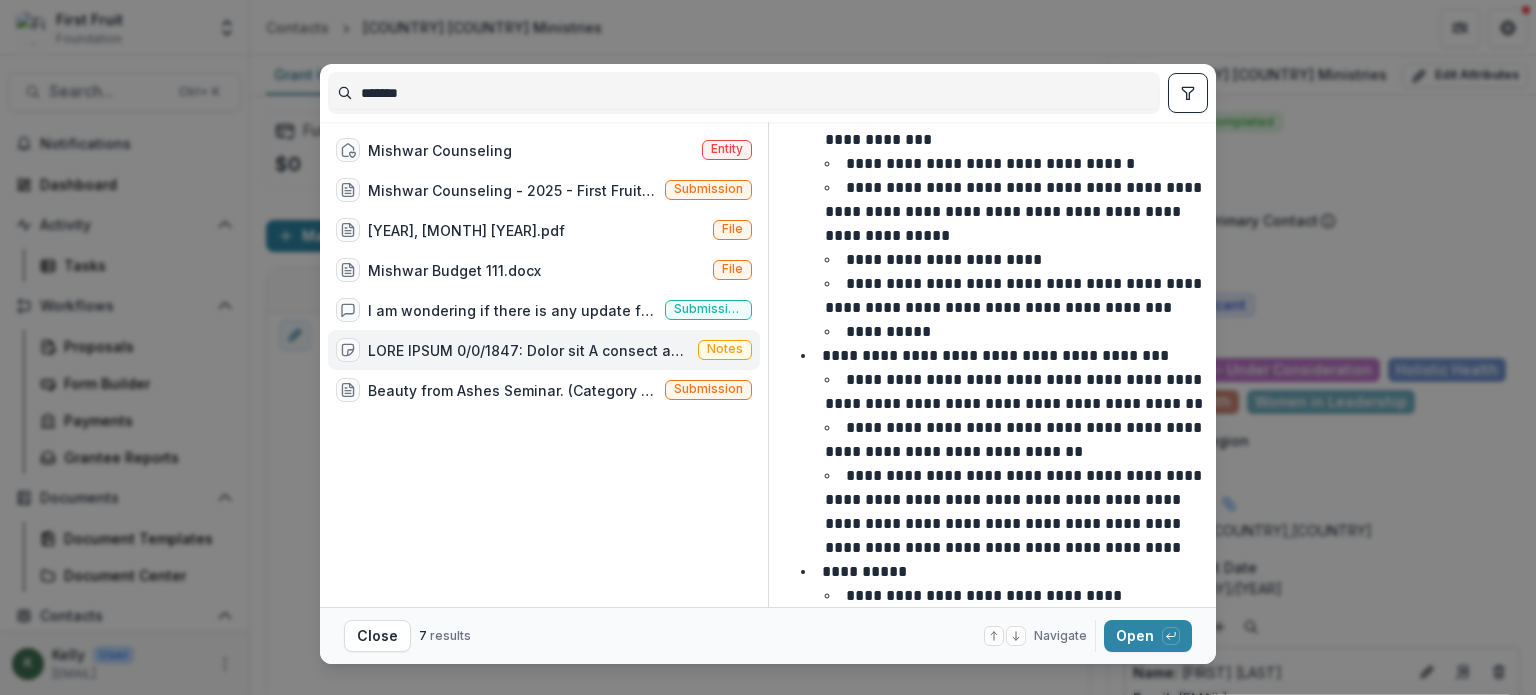 scroll, scrollTop: 400, scrollLeft: 0, axis: vertical 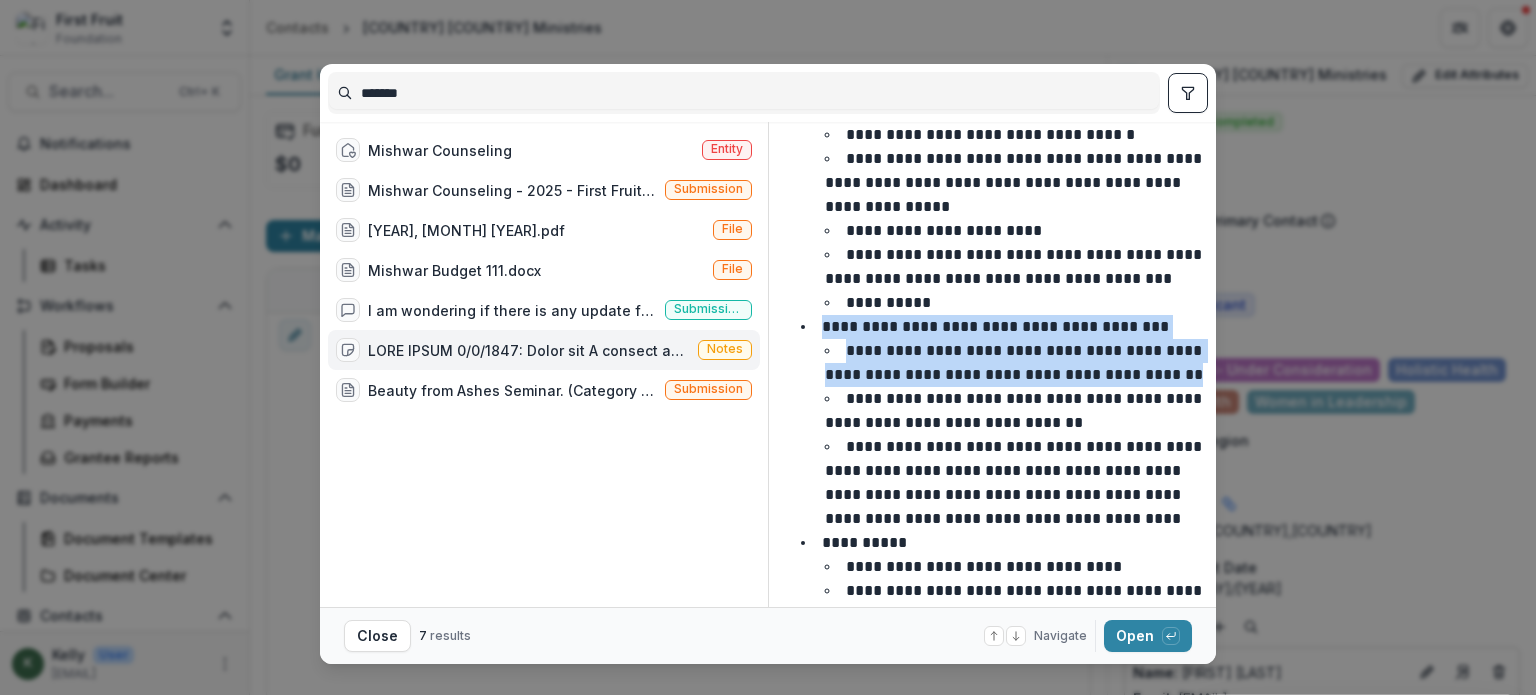 drag, startPoint x: 1170, startPoint y: 374, endPoint x: 823, endPoint y: 328, distance: 350.0357 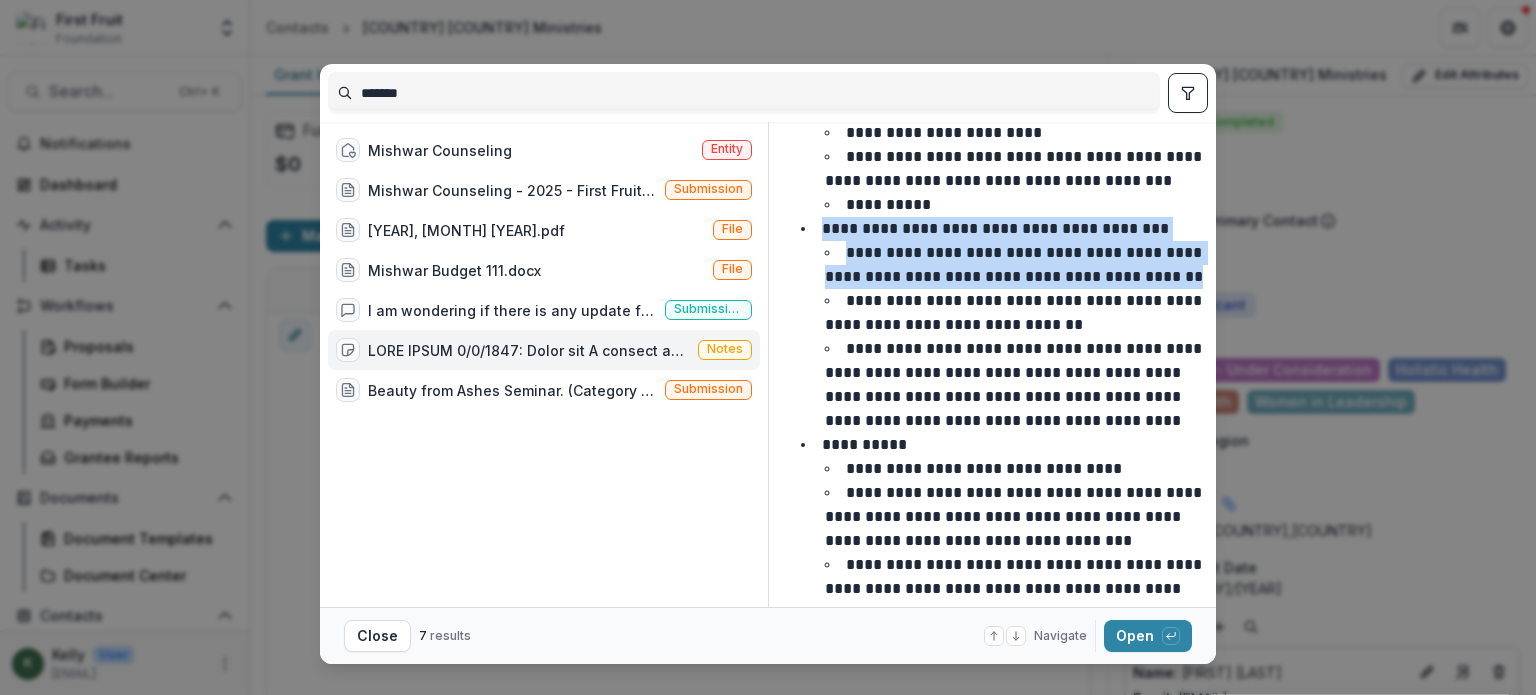 scroll, scrollTop: 500, scrollLeft: 0, axis: vertical 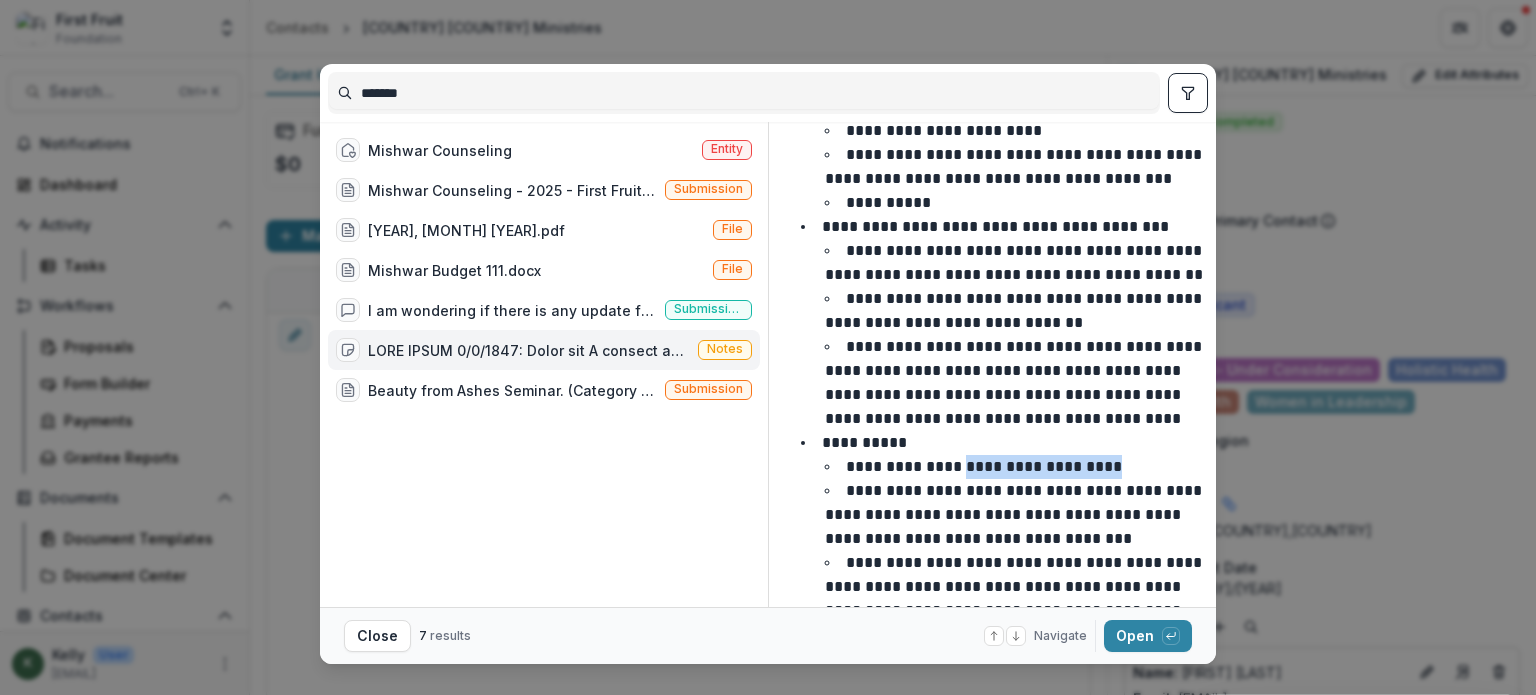 drag, startPoint x: 1109, startPoint y: 467, endPoint x: 955, endPoint y: 461, distance: 154.11684 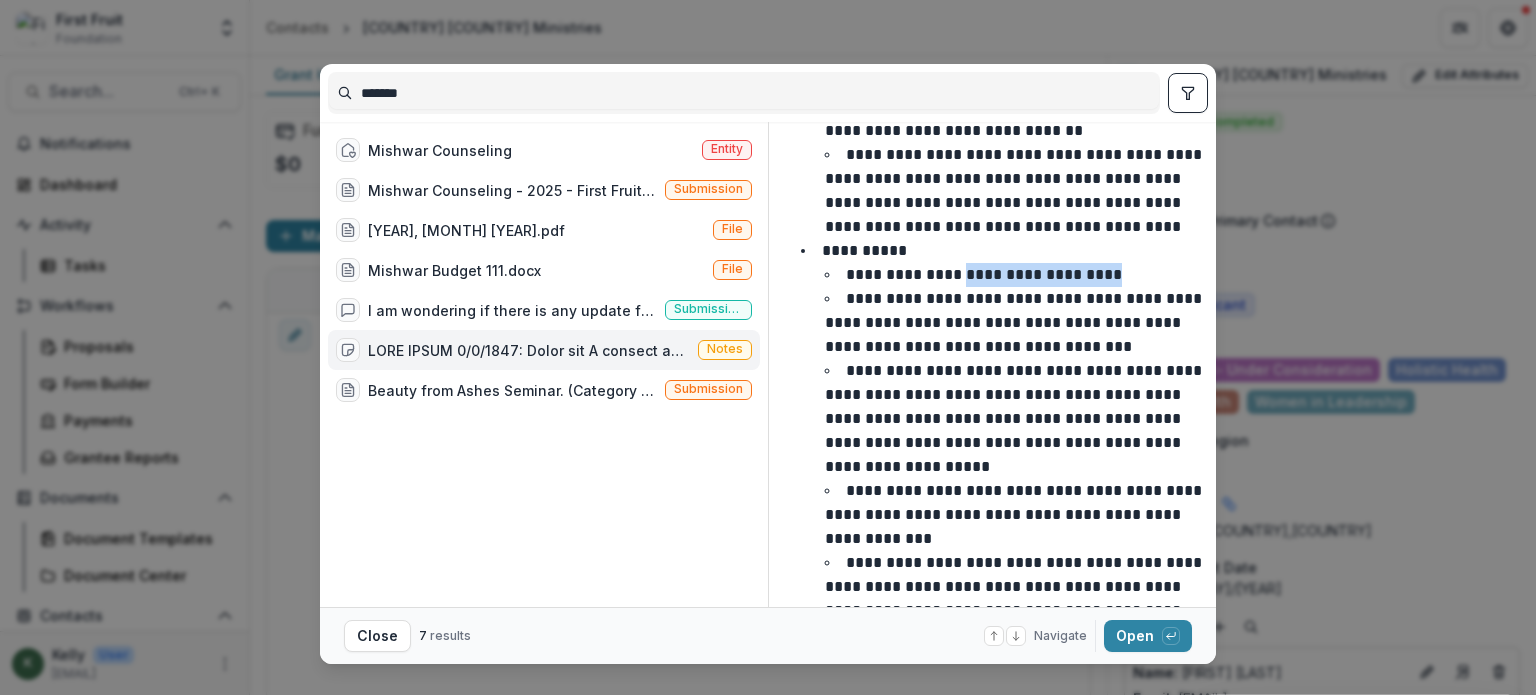 scroll, scrollTop: 700, scrollLeft: 0, axis: vertical 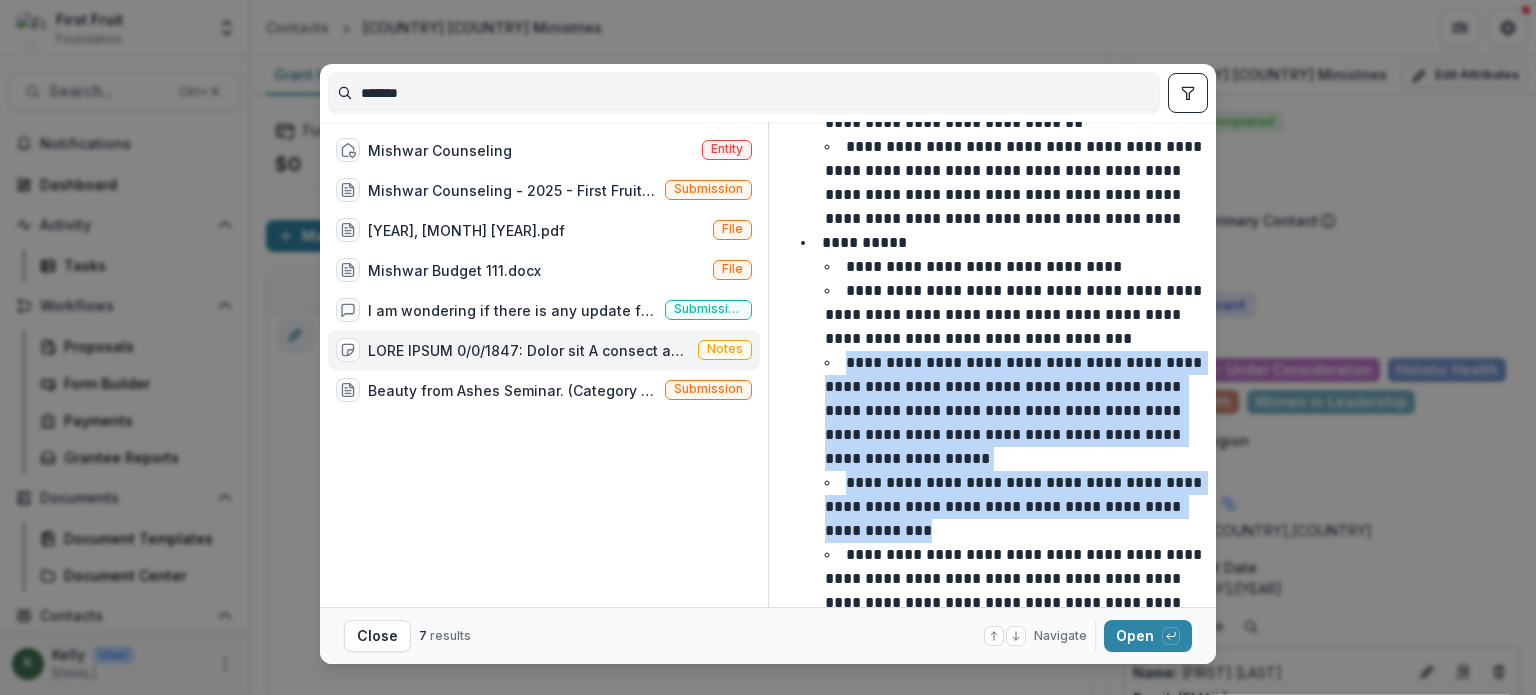 drag, startPoint x: 844, startPoint y: 359, endPoint x: 968, endPoint y: 529, distance: 210.41862 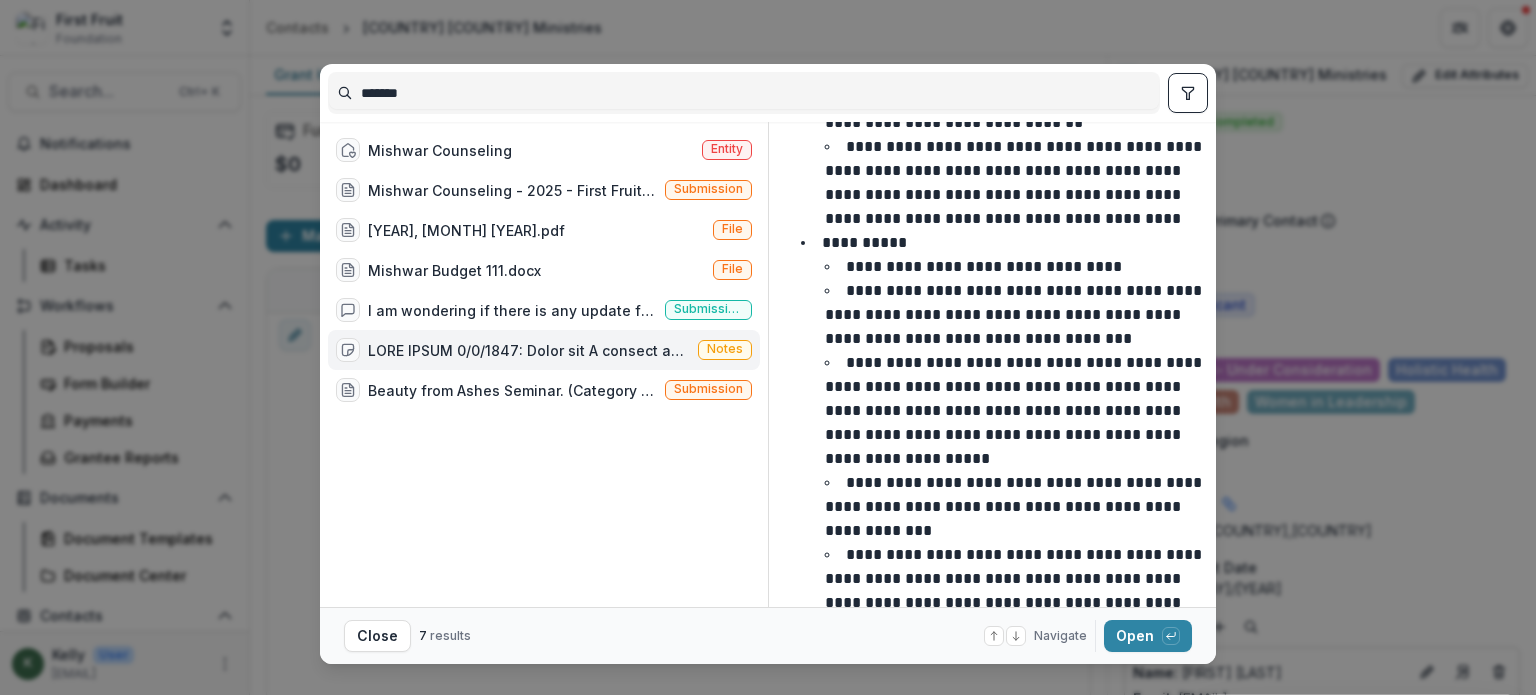 click on "**********" at bounding box center [984, 266] 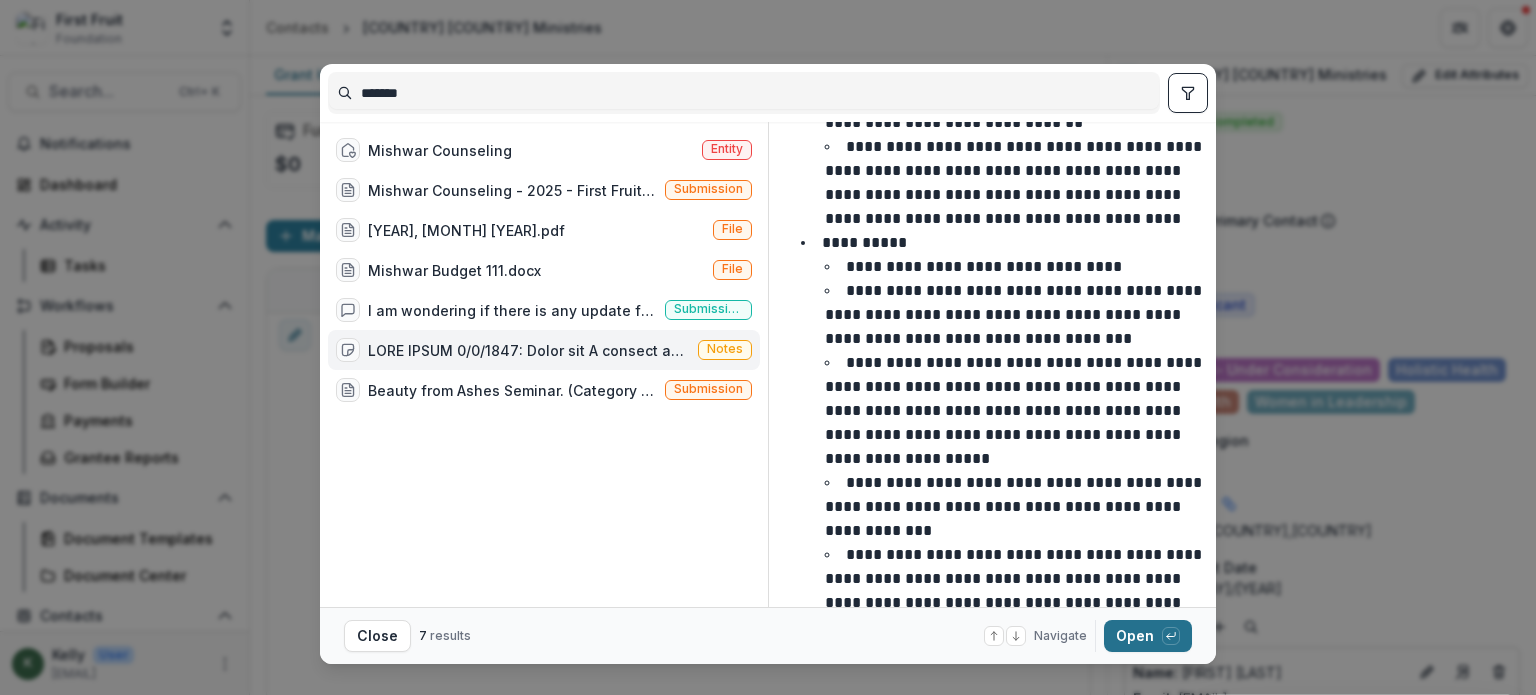 click on "Open with enter key" at bounding box center [1148, 636] 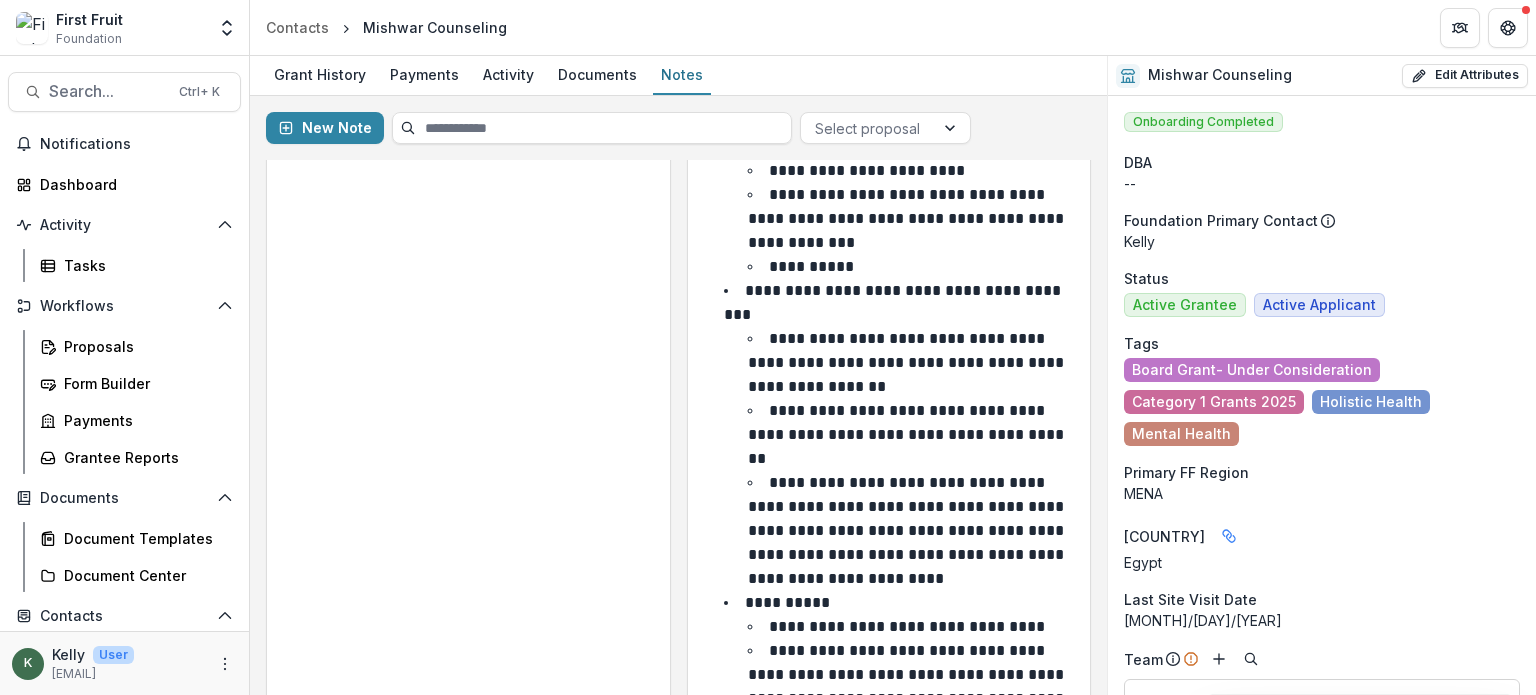 scroll, scrollTop: 0, scrollLeft: 0, axis: both 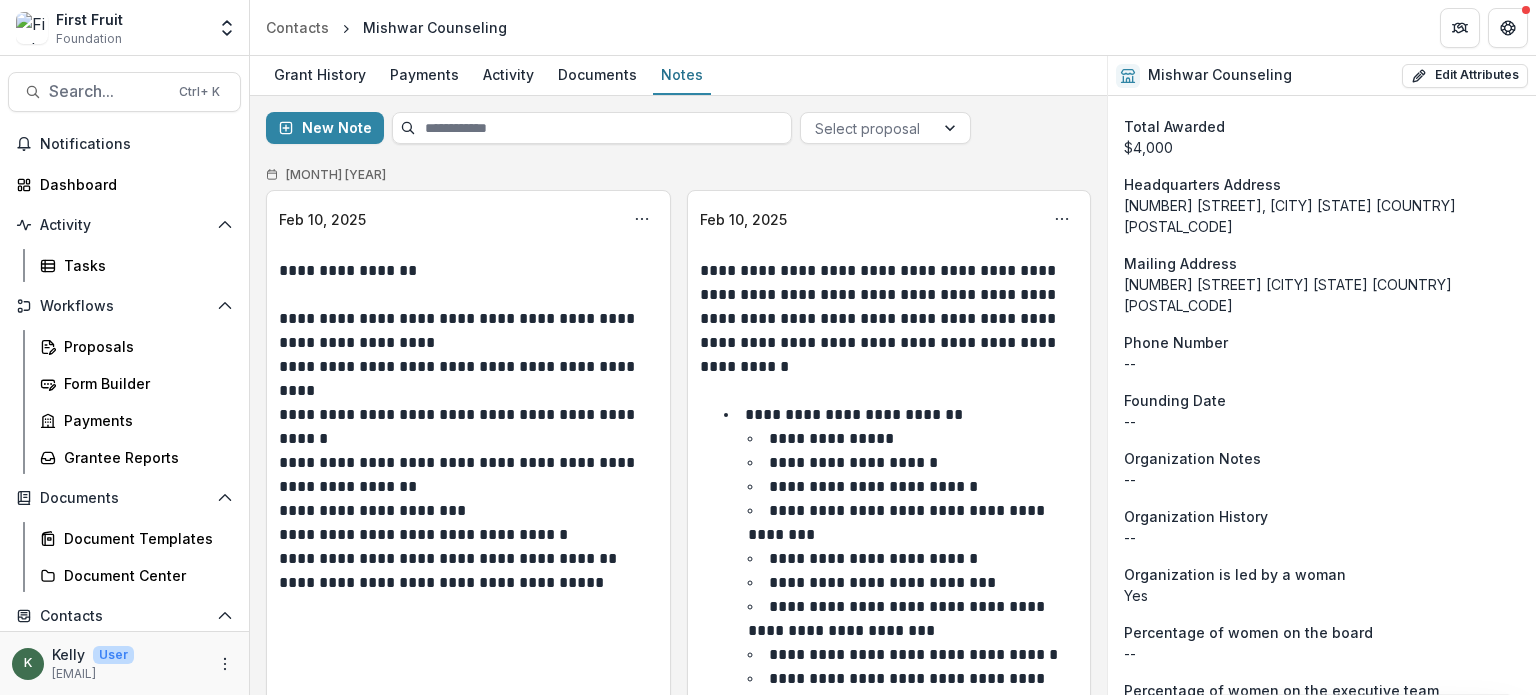 click on "Mishwar Counseling" at bounding box center (435, 27) 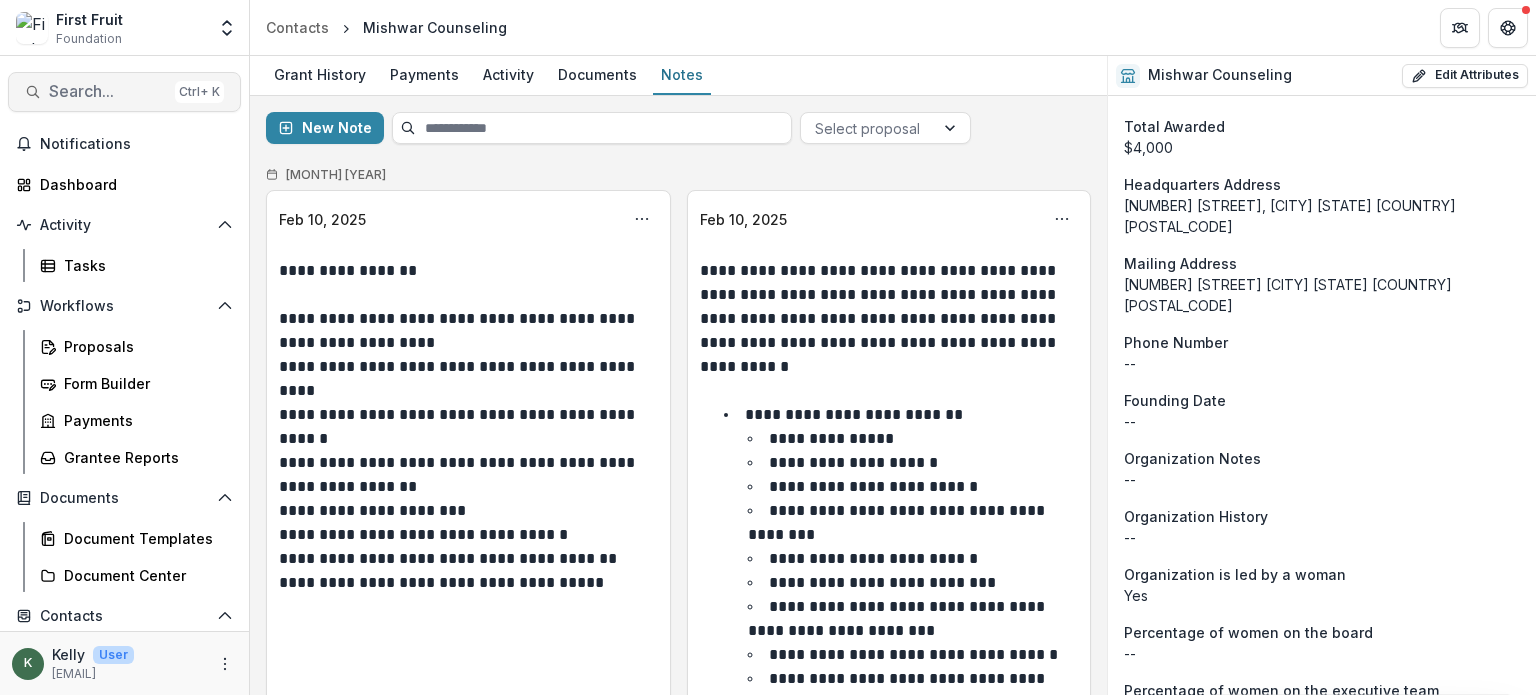 click on "Search..." at bounding box center (108, 91) 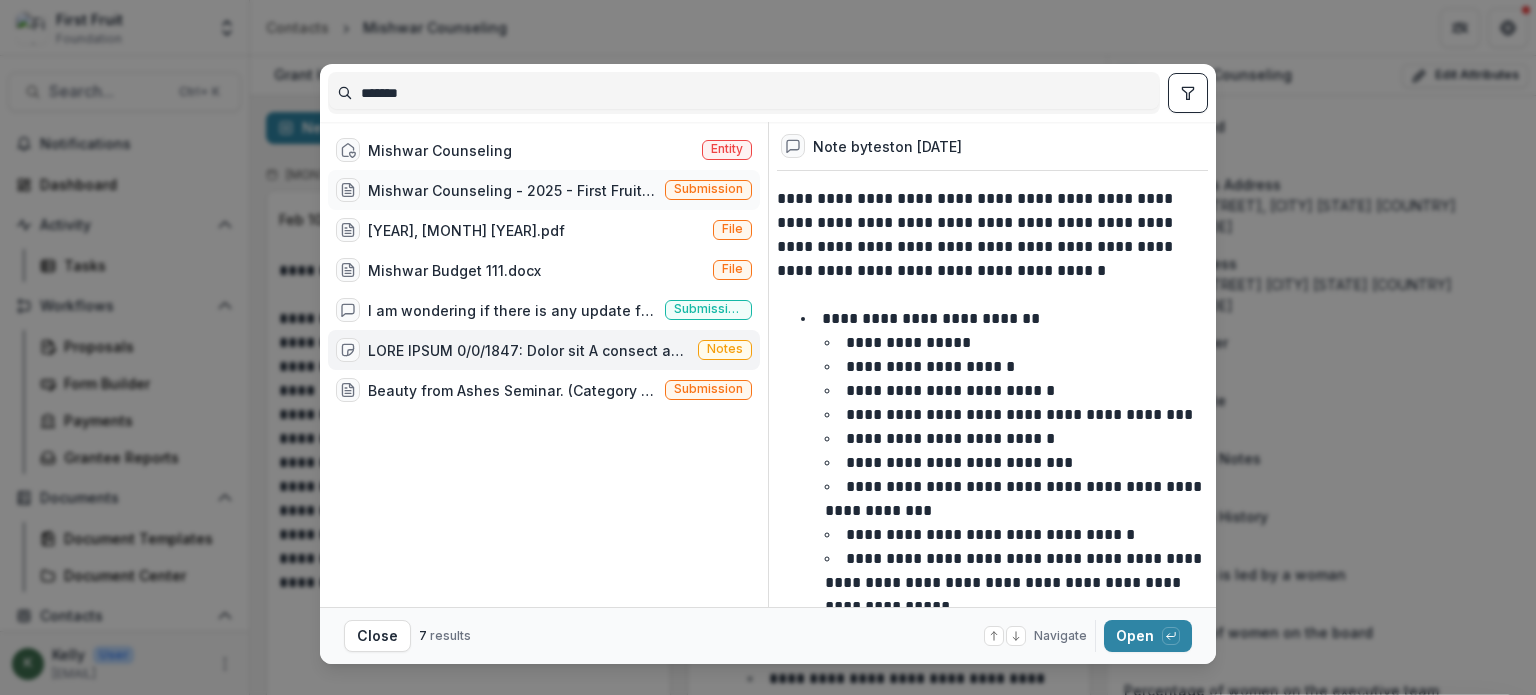click on "Mishwar Counseling - 2025 - First Fruit Board Grant Application Form" at bounding box center (512, 190) 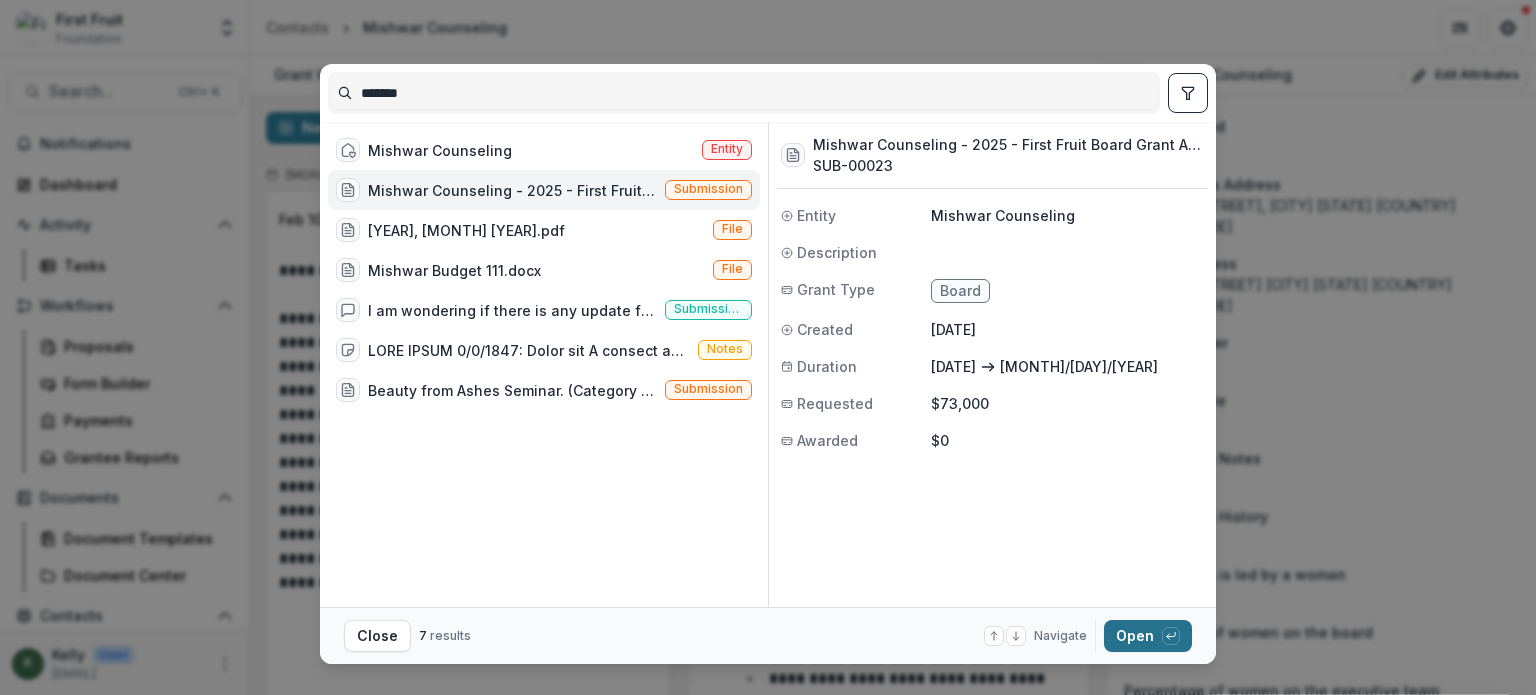 click on "Open with enter key" at bounding box center (1148, 636) 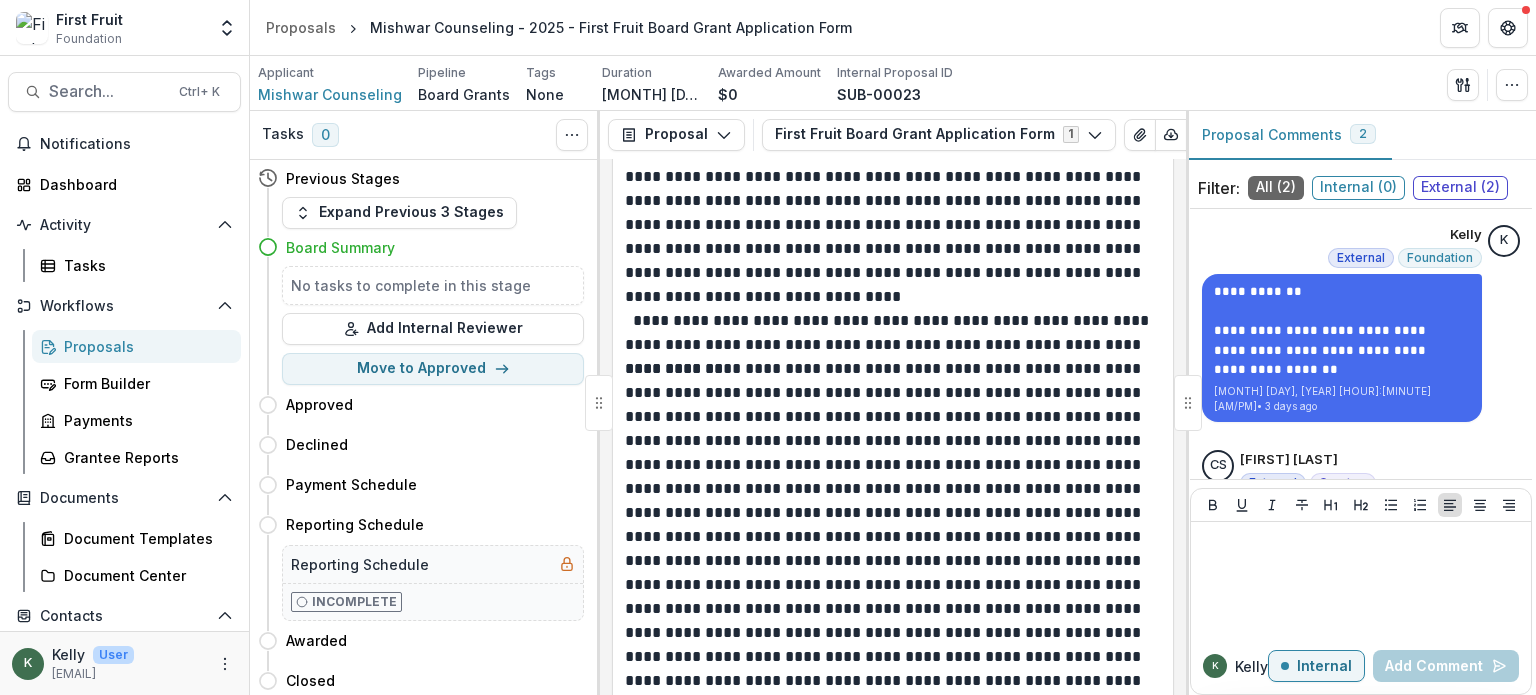 scroll, scrollTop: 2900, scrollLeft: 0, axis: vertical 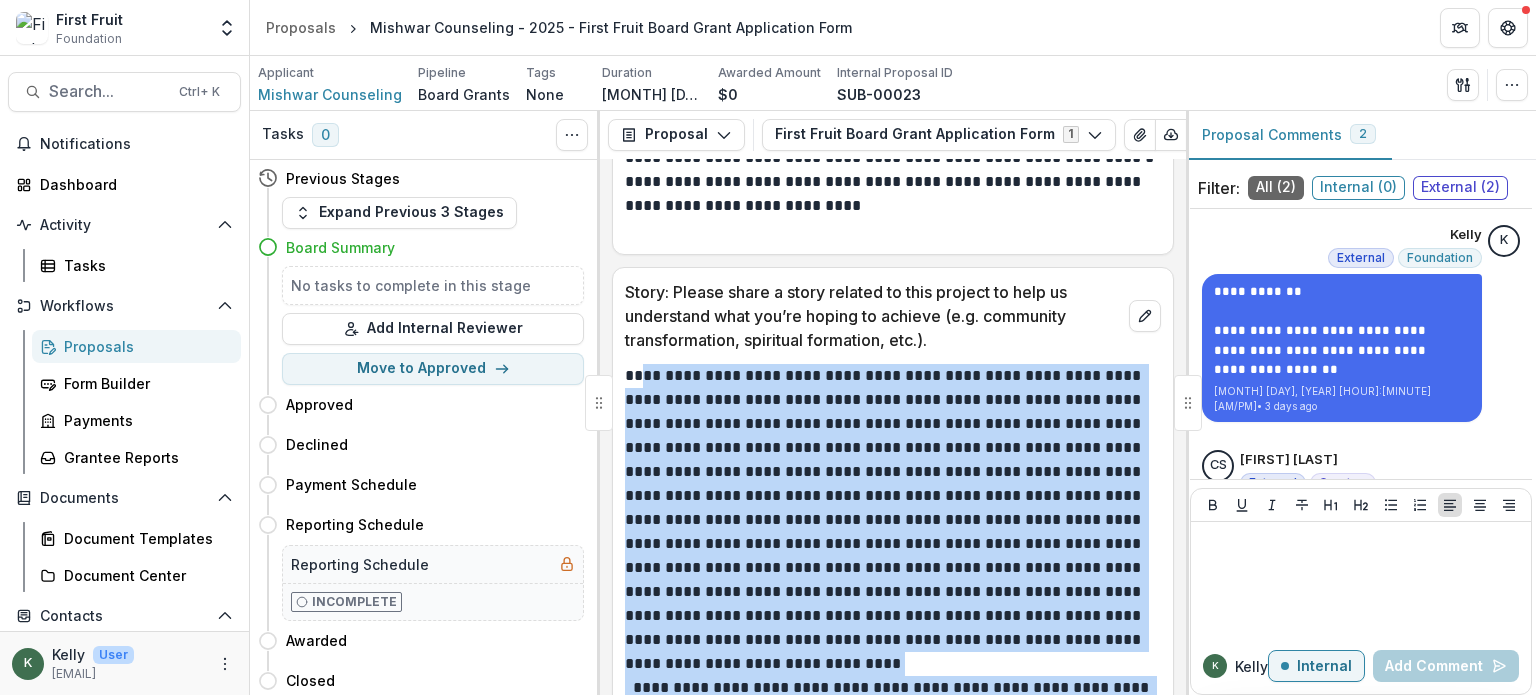 drag, startPoint x: 1094, startPoint y: 451, endPoint x: 640, endPoint y: 398, distance: 457.08313 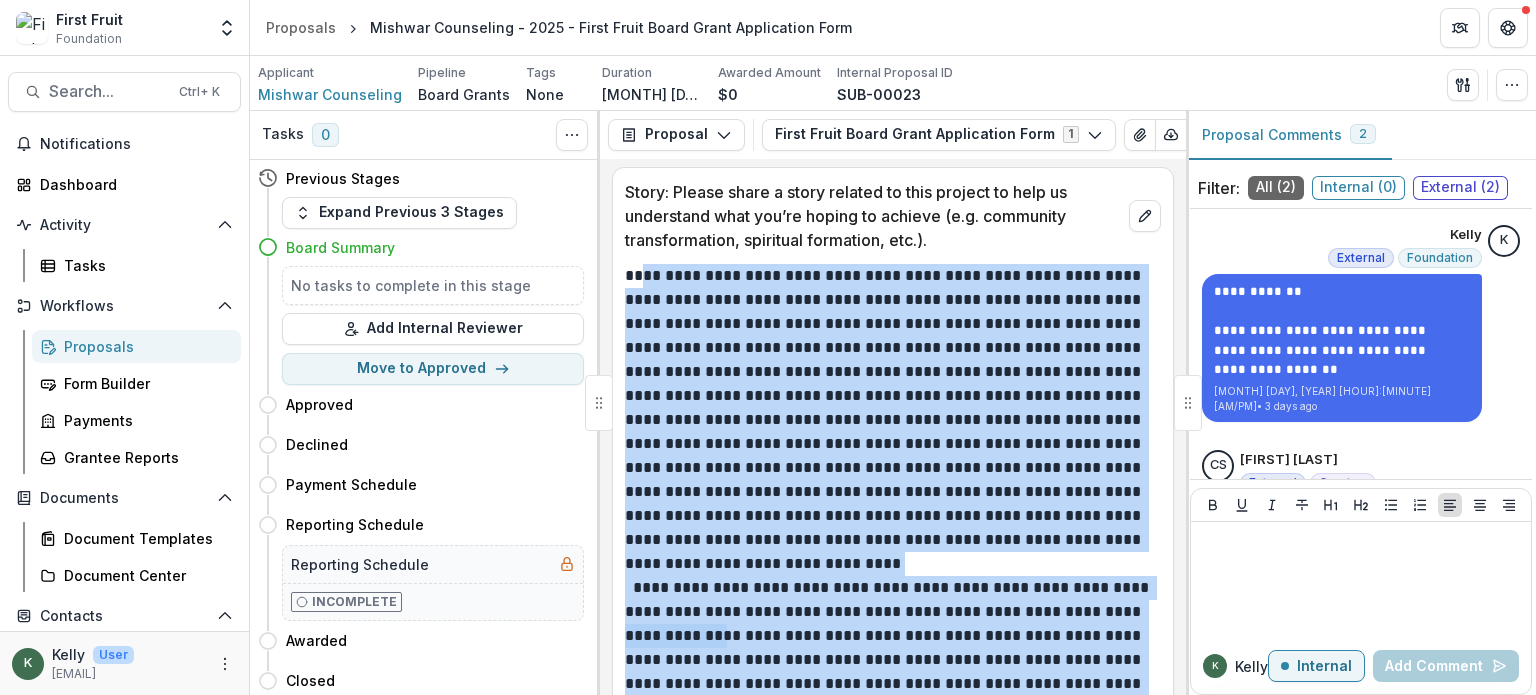 scroll, scrollTop: 2697, scrollLeft: 0, axis: vertical 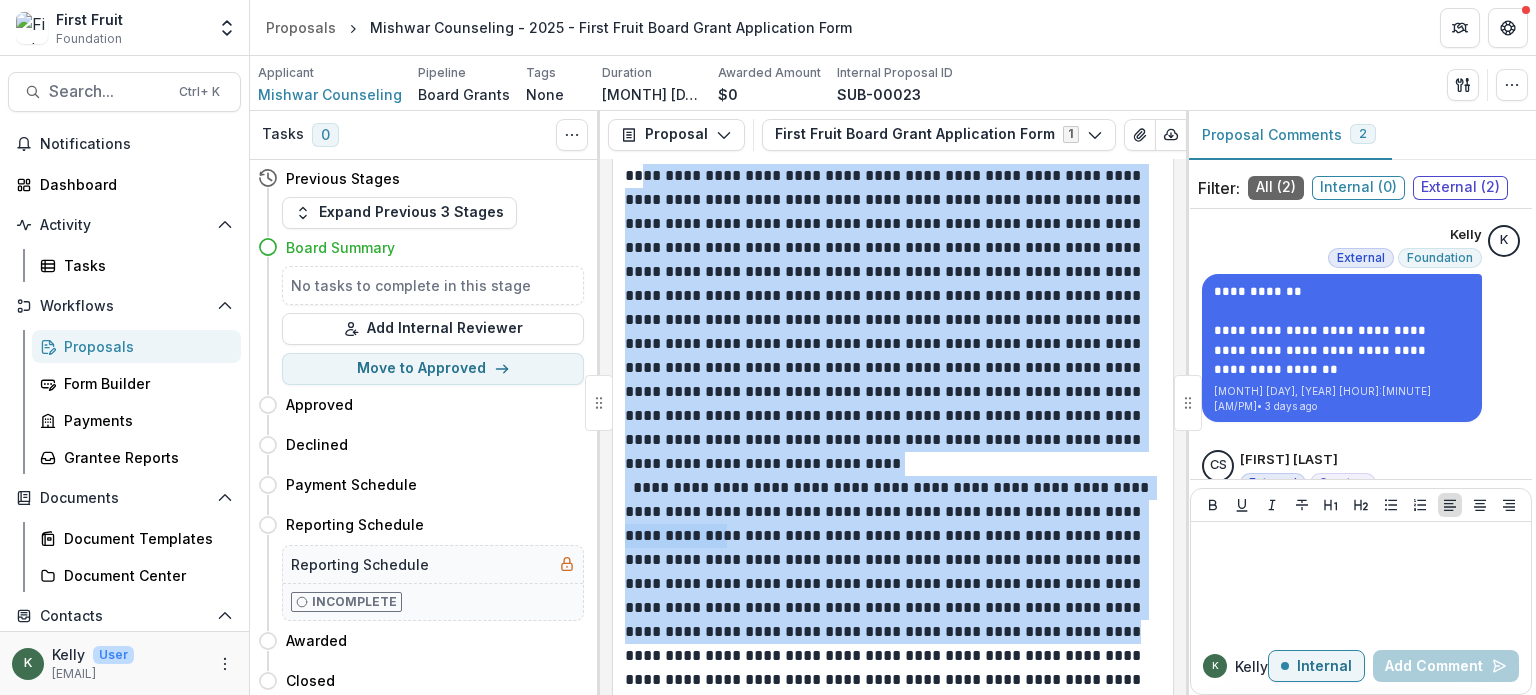 click on "**********" at bounding box center [890, 320] 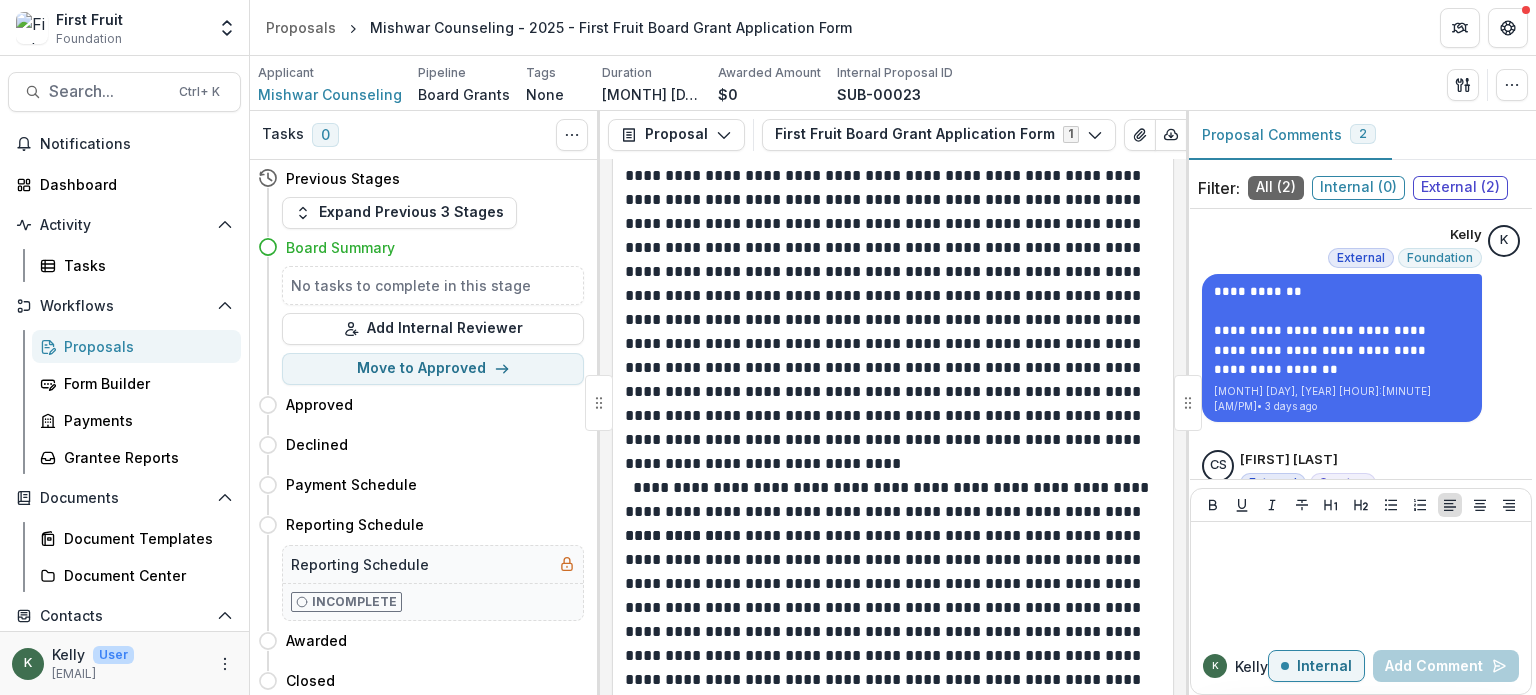 drag, startPoint x: 871, startPoint y: 405, endPoint x: 802, endPoint y: 492, distance: 111.040535 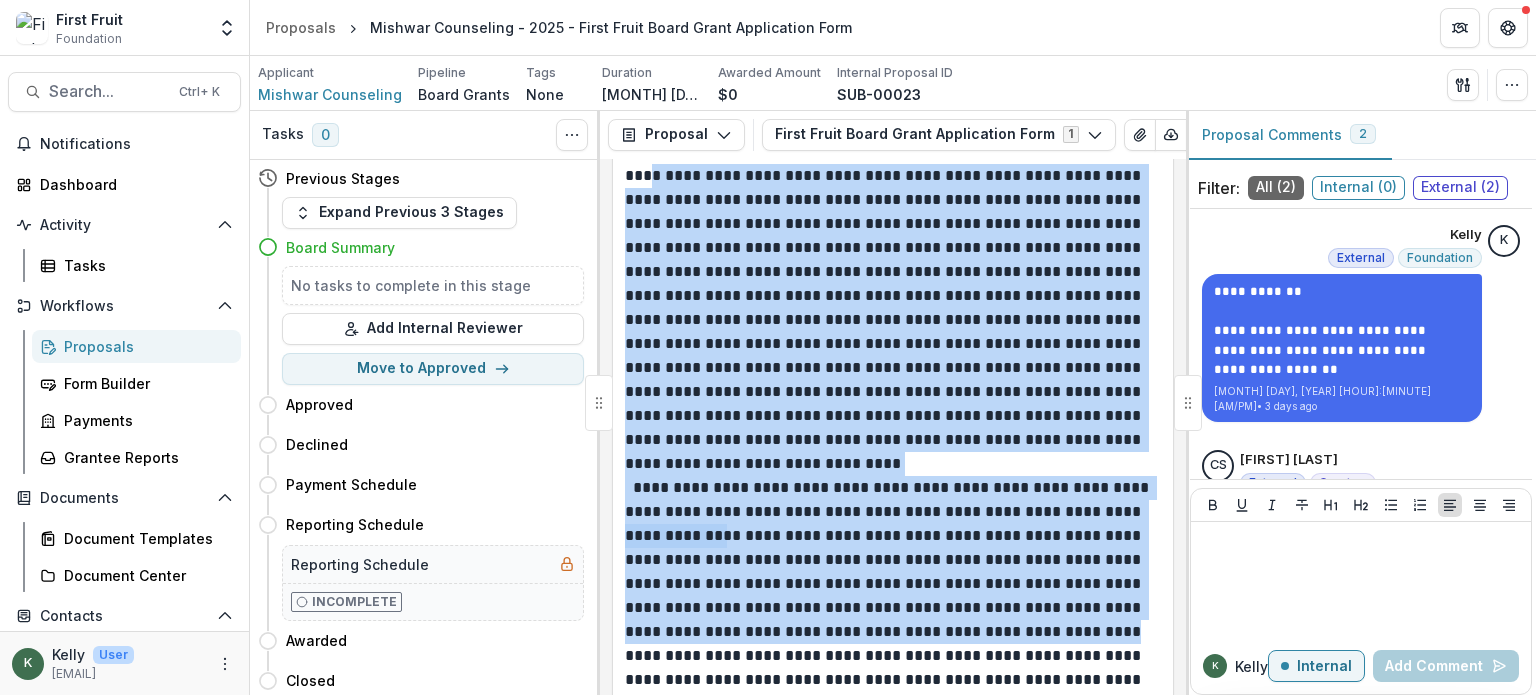 drag, startPoint x: 1098, startPoint y: 651, endPoint x: 644, endPoint y: 195, distance: 643.46875 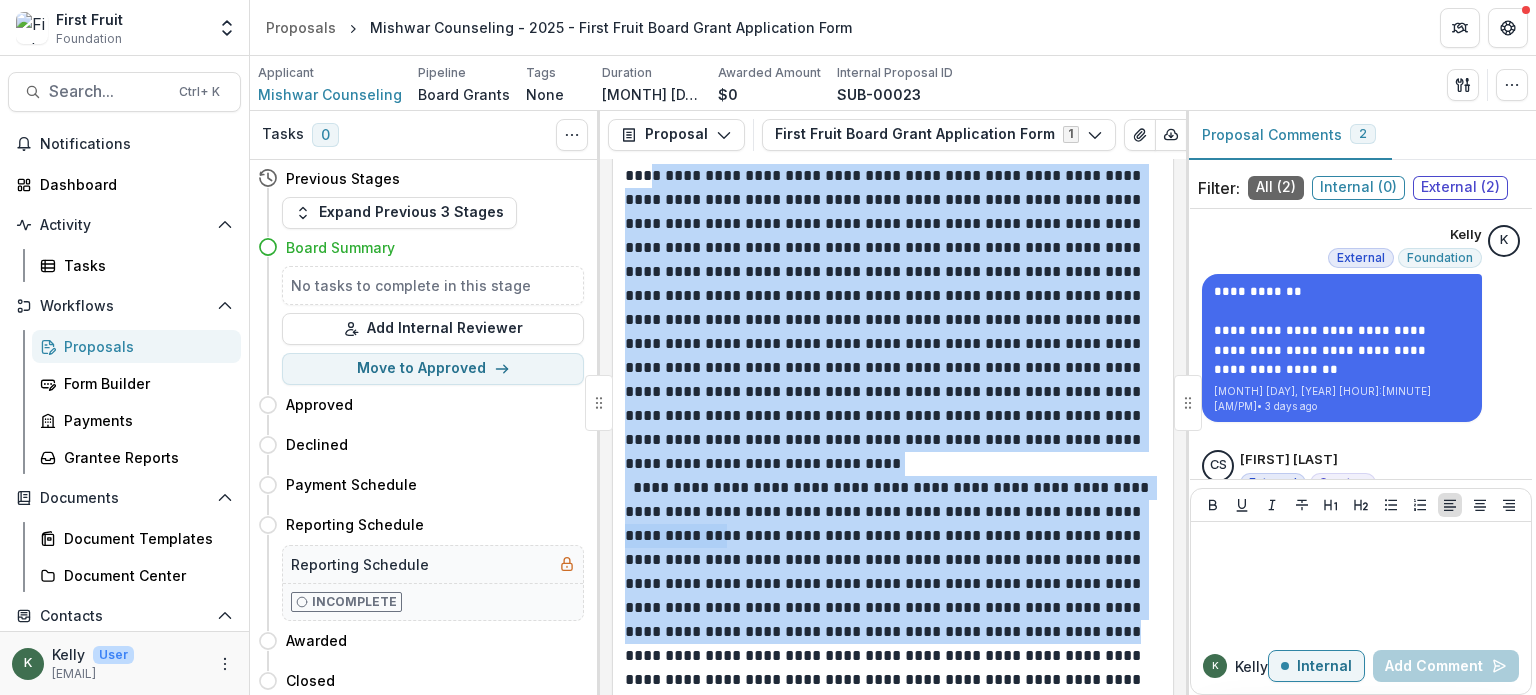 copy on "**********" 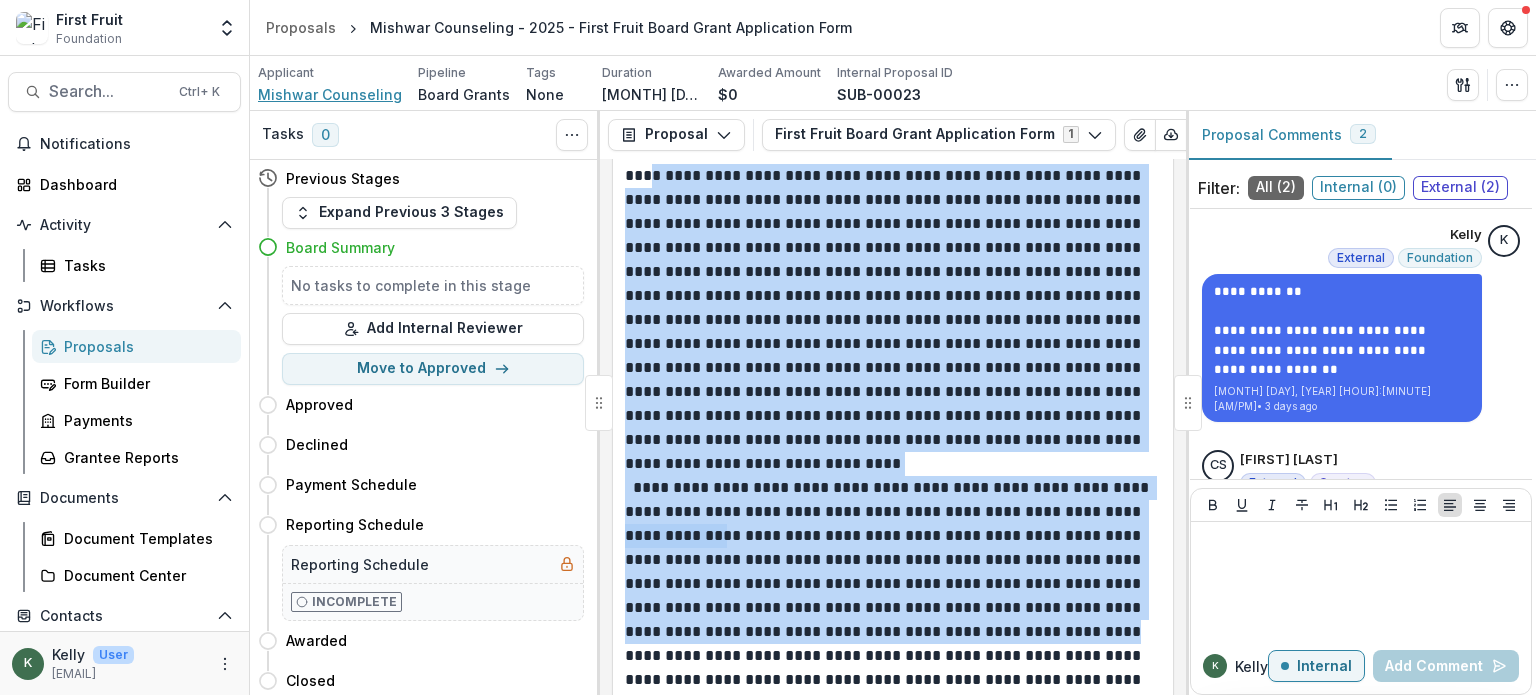 click on "Mishwar Counseling" at bounding box center [330, 94] 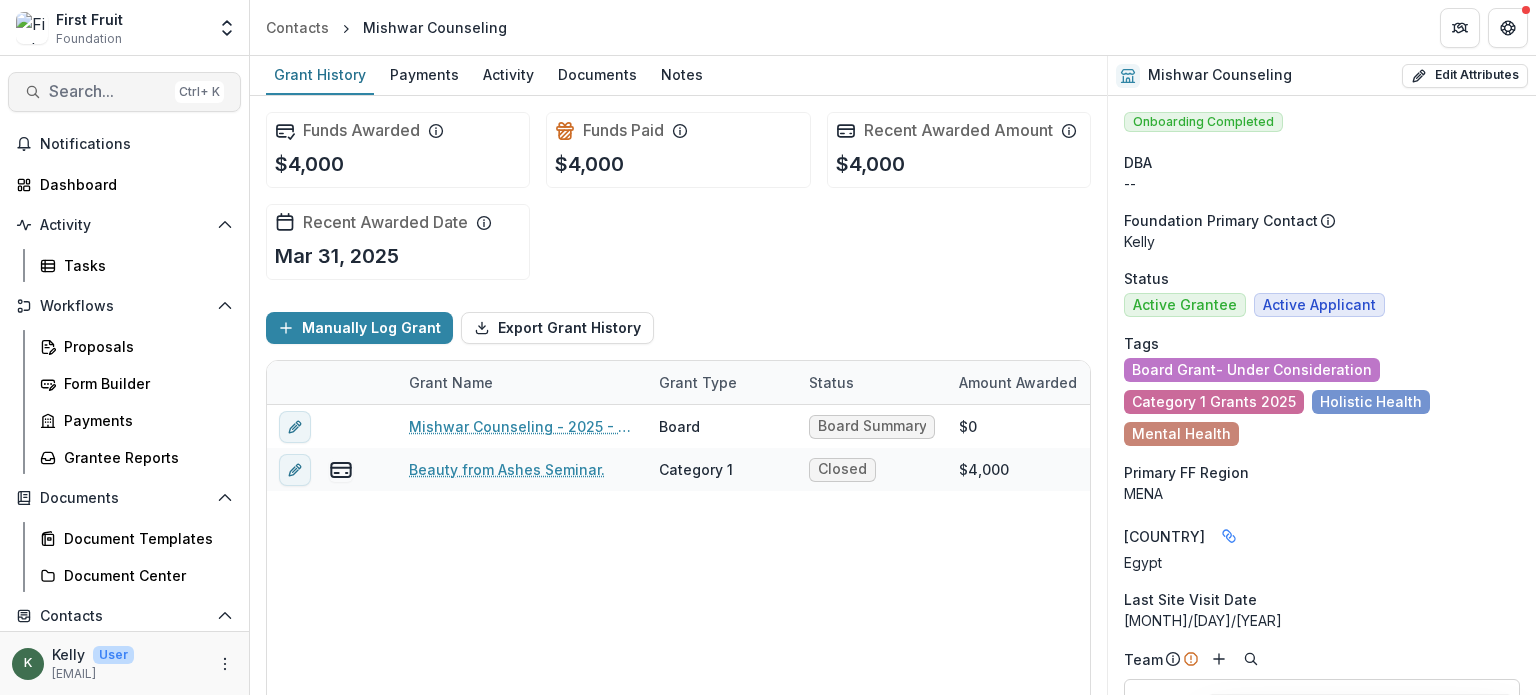 click on "Search..." at bounding box center (108, 91) 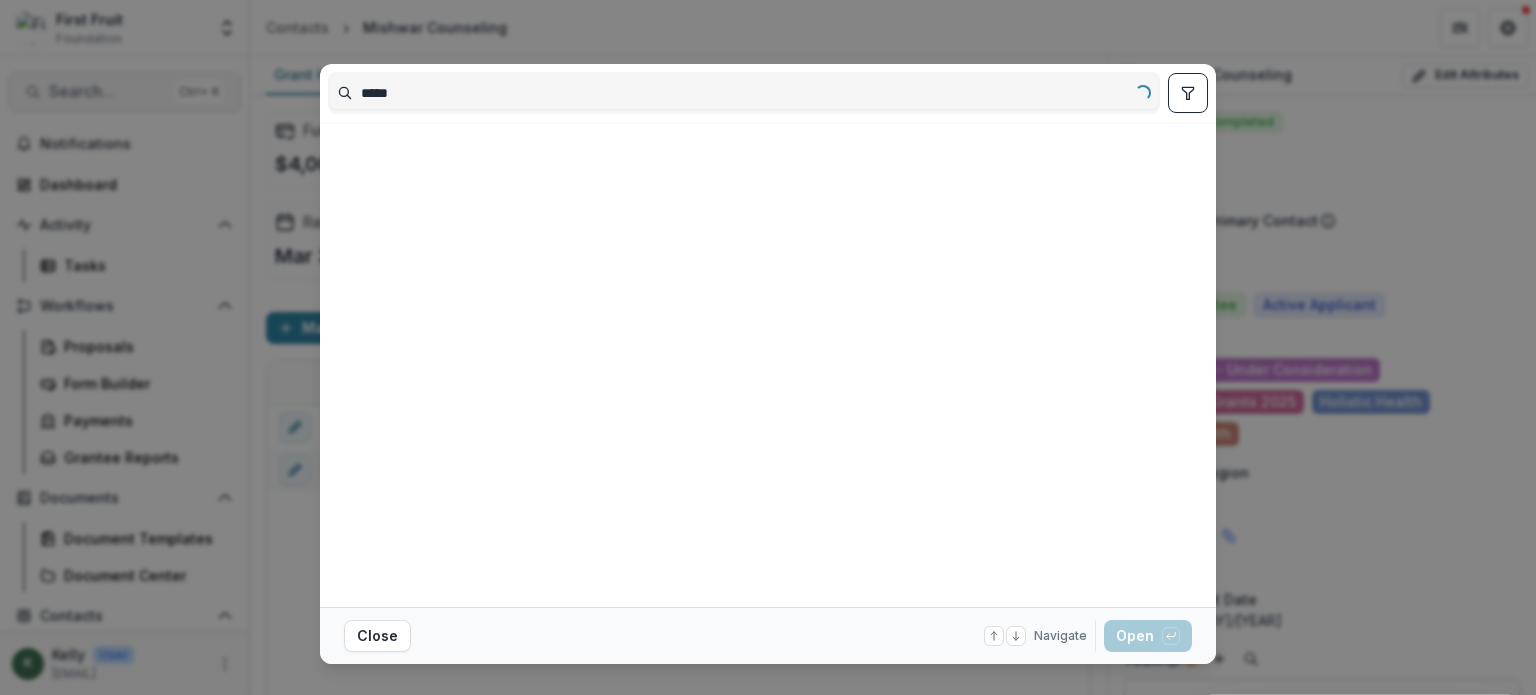 type on "*****" 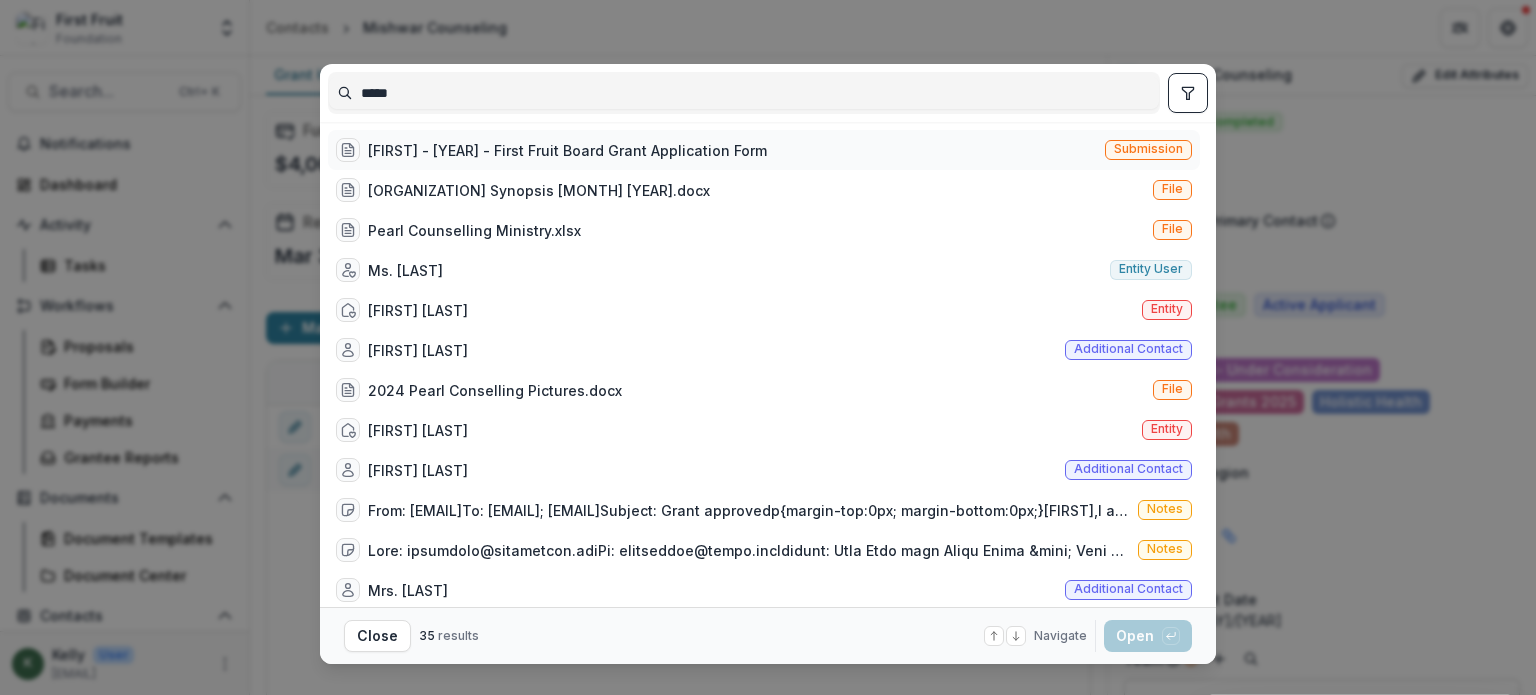 click on "[FIRST] - [YEAR] - First Fruit Board Grant Application Form" at bounding box center (567, 150) 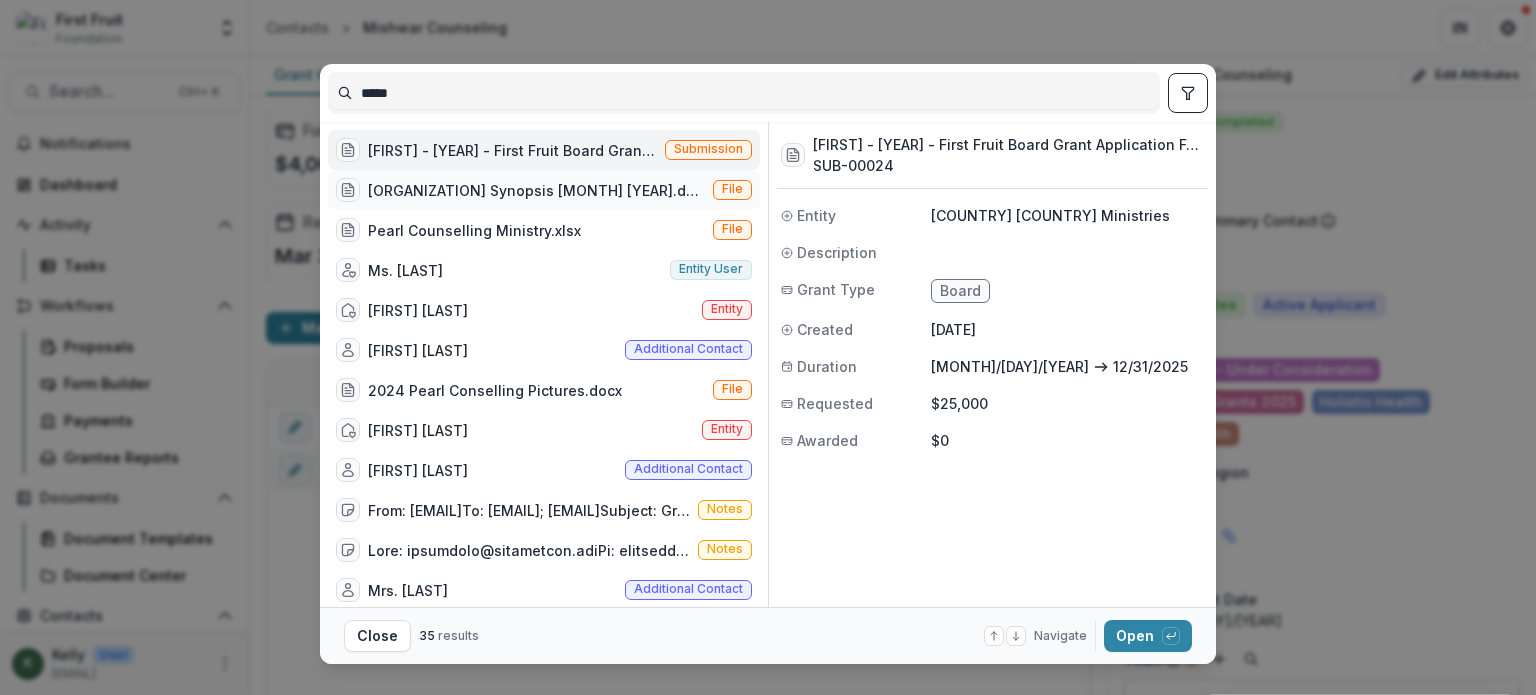 click on "[ORGANIZATION] Synopsis [MONTH] [YEAR].docx" at bounding box center [536, 190] 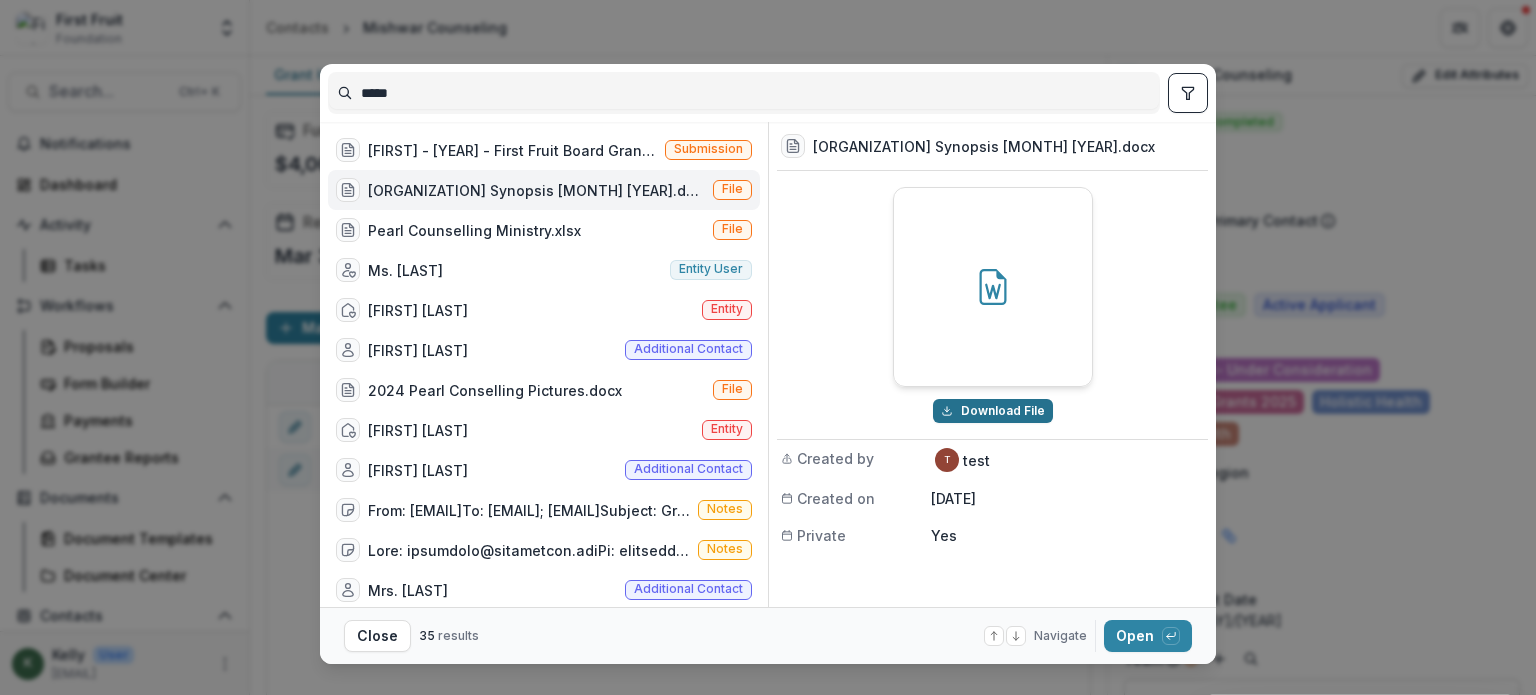 click on "Download File" at bounding box center (993, 411) 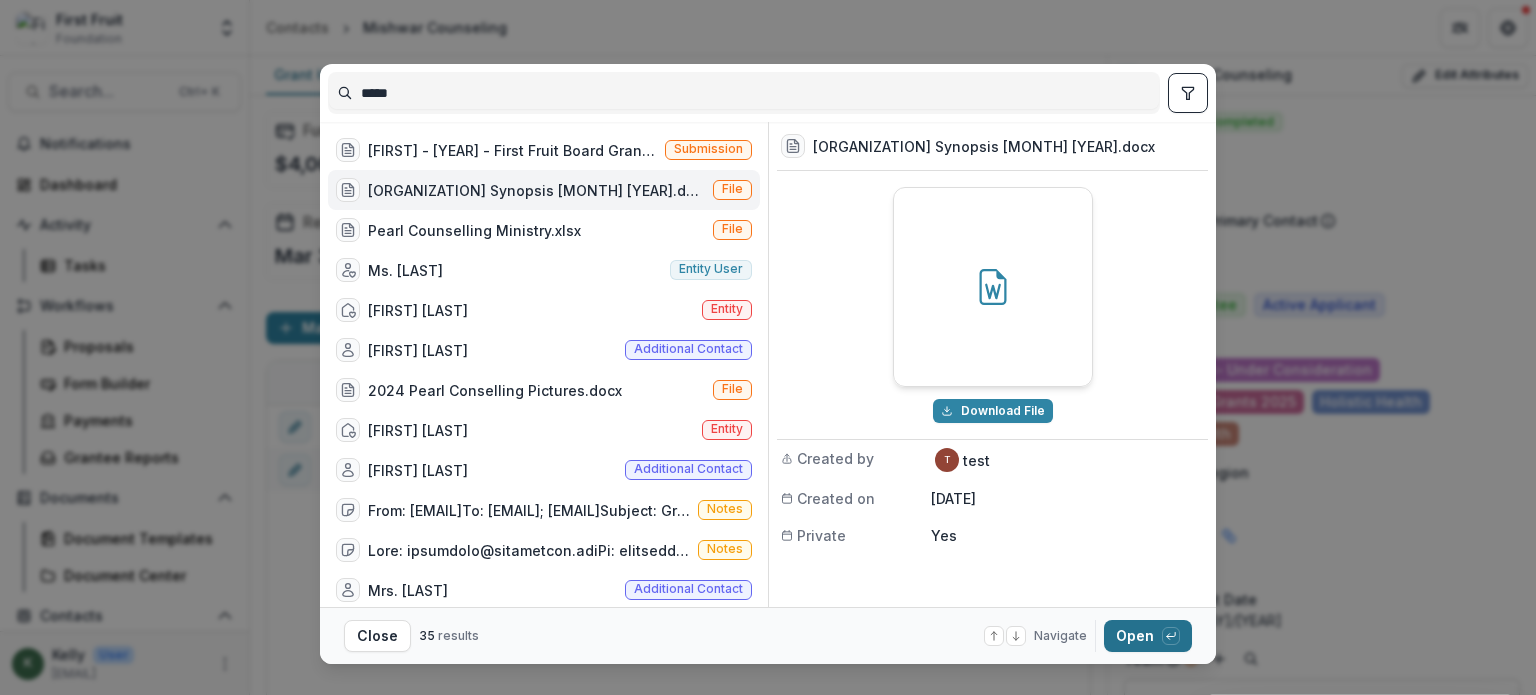 click on "Open with enter key" at bounding box center (1148, 636) 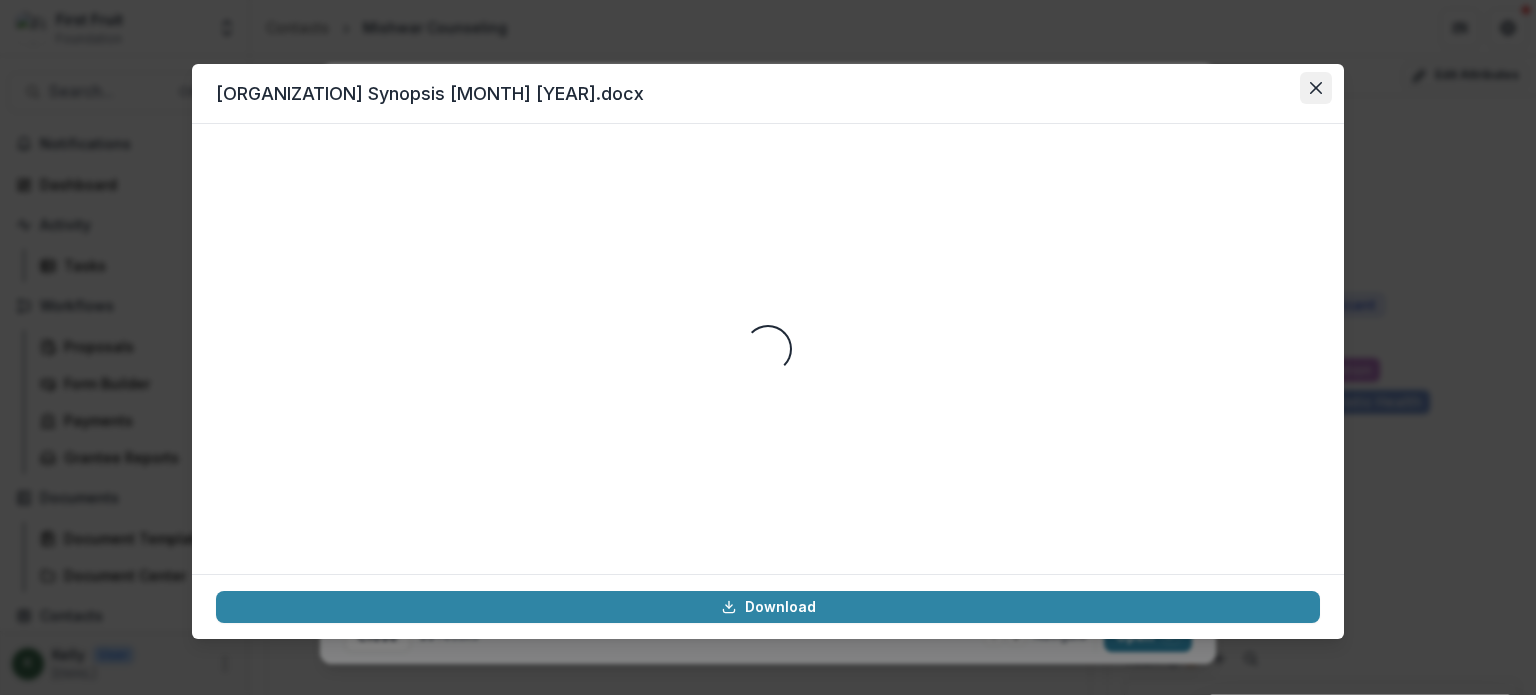 click 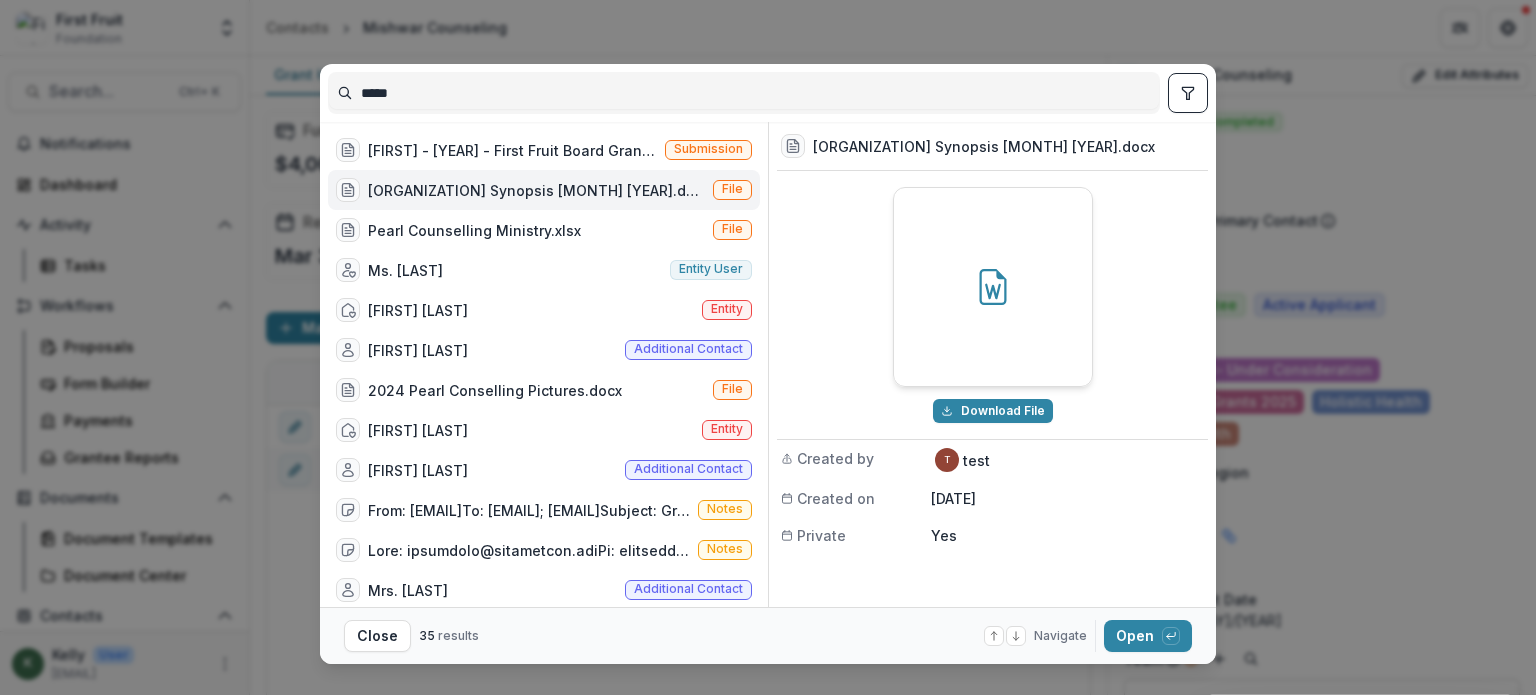 click on "[YEAR], [MONTH] [YEAR].docx File [FIRST] [LAST] Entity user [FIRST] [LAST] Entity [FIRST] [LAST] Additional contact [YEAR] [FIRST] Conselling Pictures.docx File [FIRST] [LAST] Entity [FIRST] [LAST] Additional contact From: [EMAIL]To: [EMAIL]; [EMAIL]Subject: Grant approvedp{margin-top:0px; margin-bottom:0px;}[FIRST],I am excited to tell you that our Board approved your grant request last week as follows:$23,000 in 2 parts: 1) $20,000 for the production of 4 OVC videos @ $5,000 each.Â  2) $3,000 for website, distribution planWe prayed for yo all and your work.Â  I look forward to engaging more with you this year with the goal of helping more kids have family care.Â Â [FIRST] [LAST] our grants manager has been cc&#'39;d and will be processing the grant.Â  Please direct any questions to either of us as needed.Â Â On the Journey together,Steve Notes t" at bounding box center [768, 347] 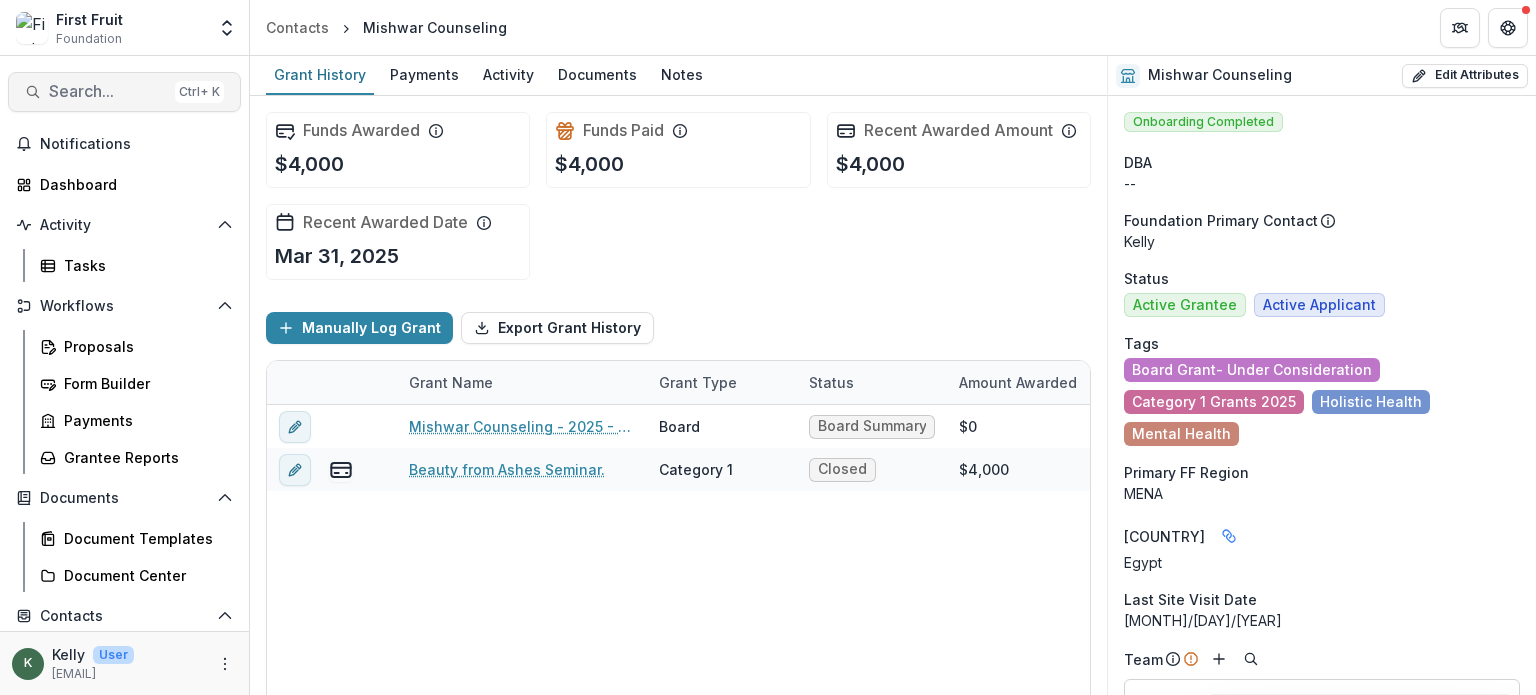 click on "Search..." at bounding box center [108, 91] 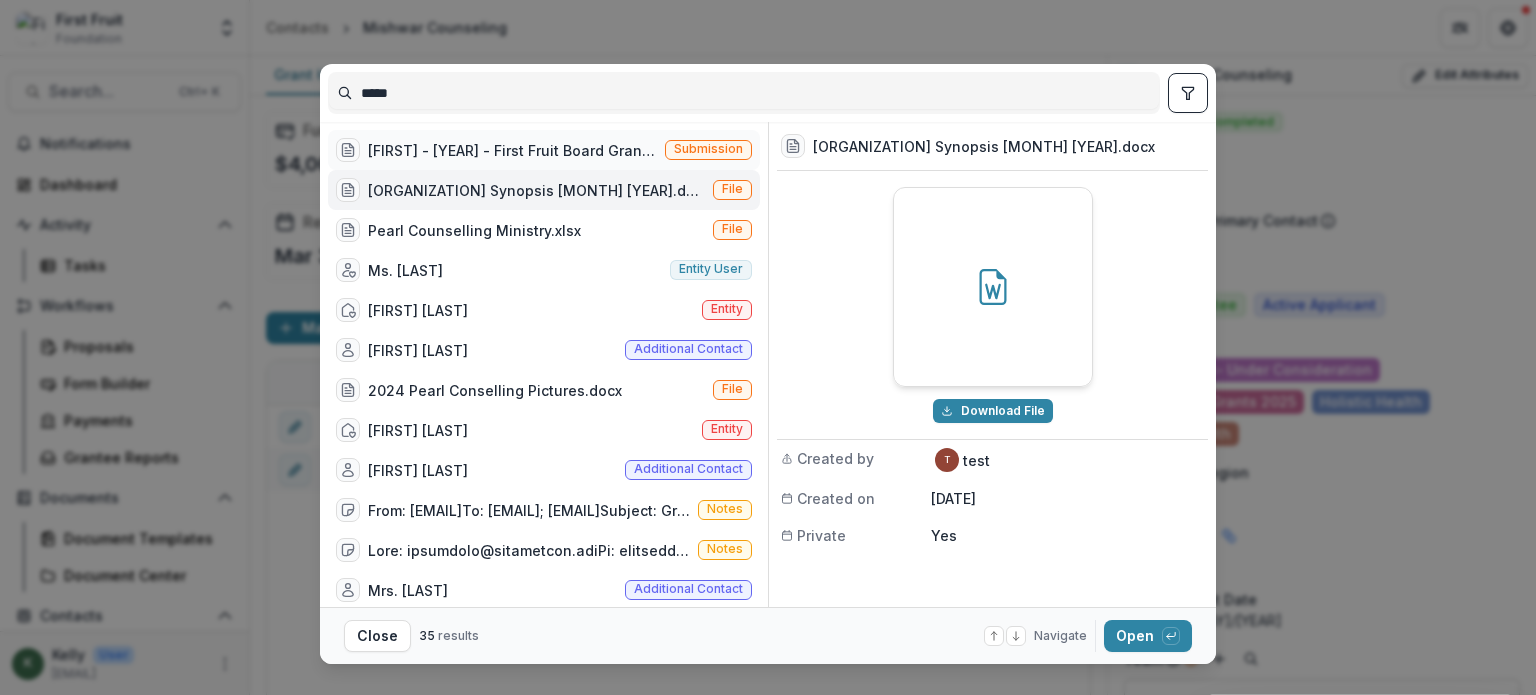 click on "[FIRST] - [YEAR] - First Fruit Board Grant Application Form" at bounding box center [512, 150] 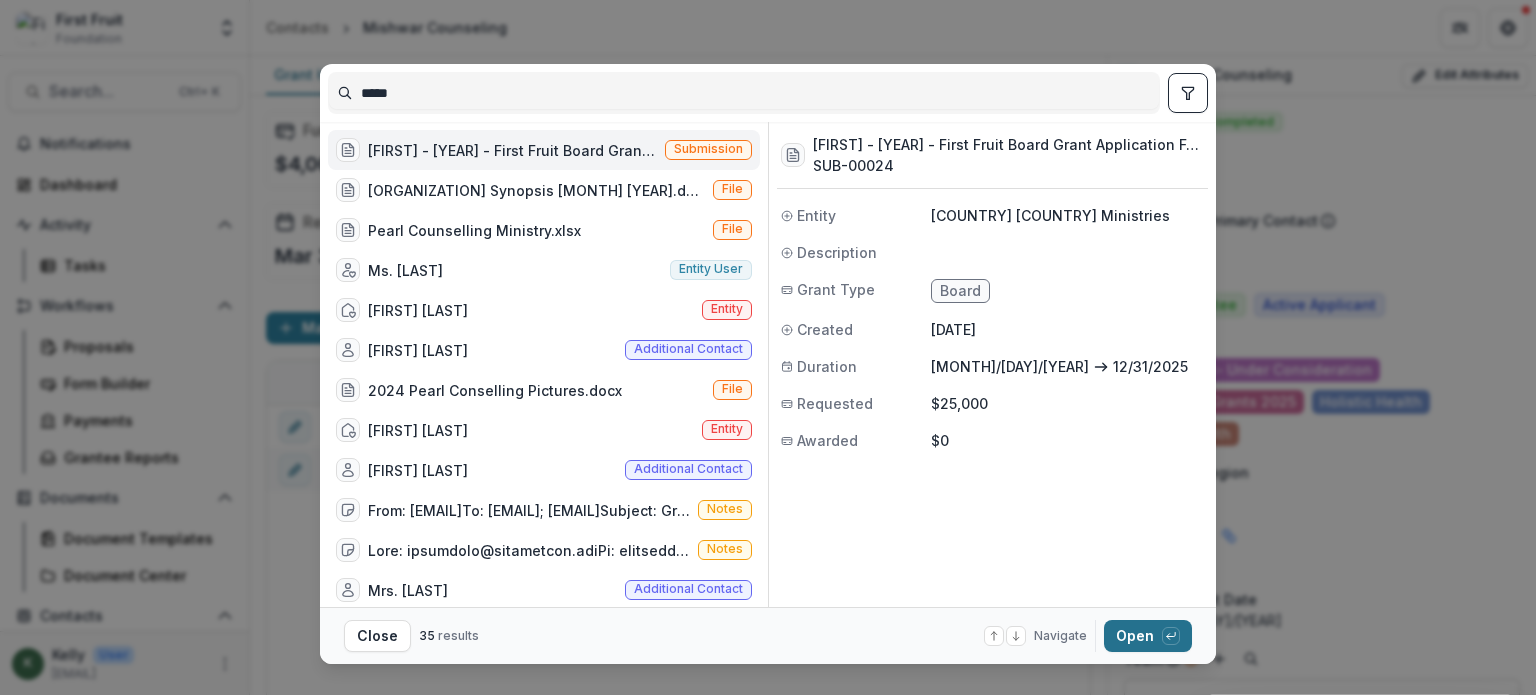 click on "Open with enter key" at bounding box center (1148, 636) 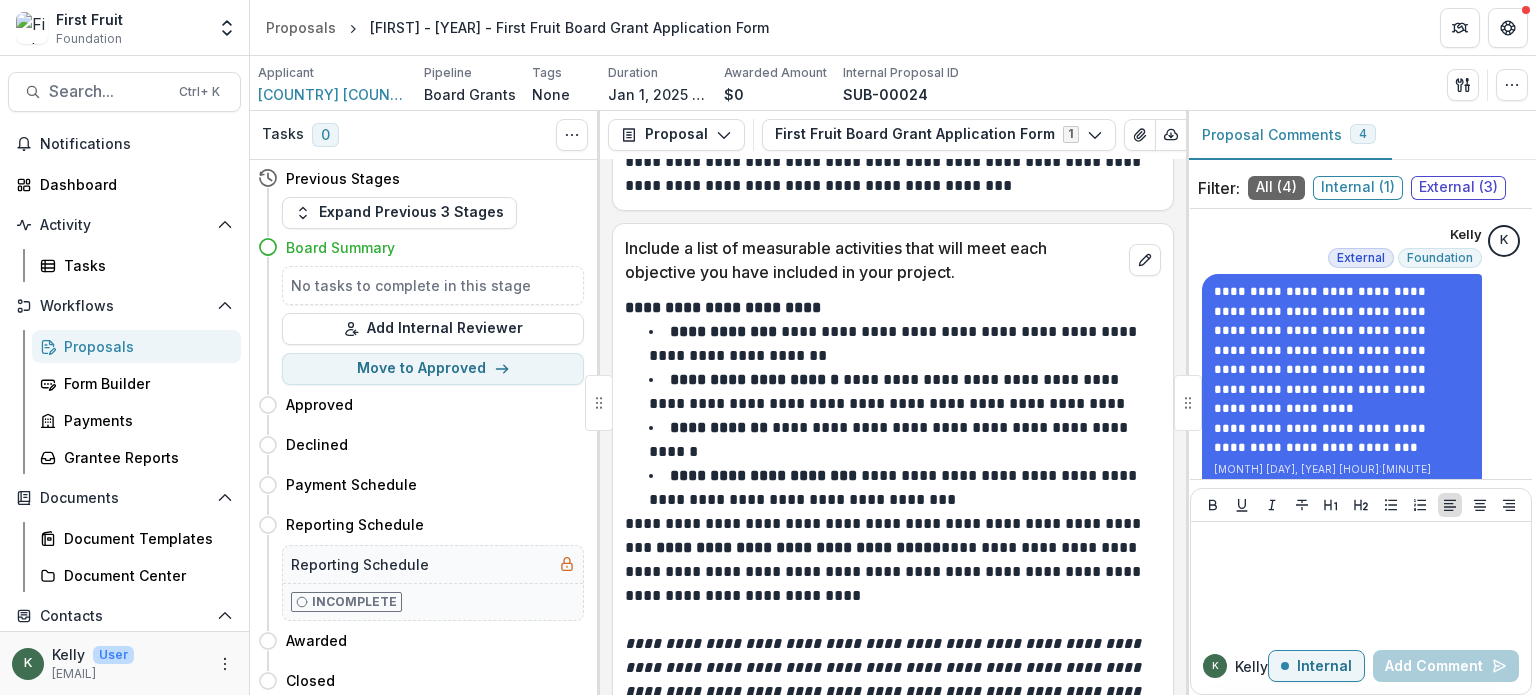 scroll, scrollTop: 4800, scrollLeft: 0, axis: vertical 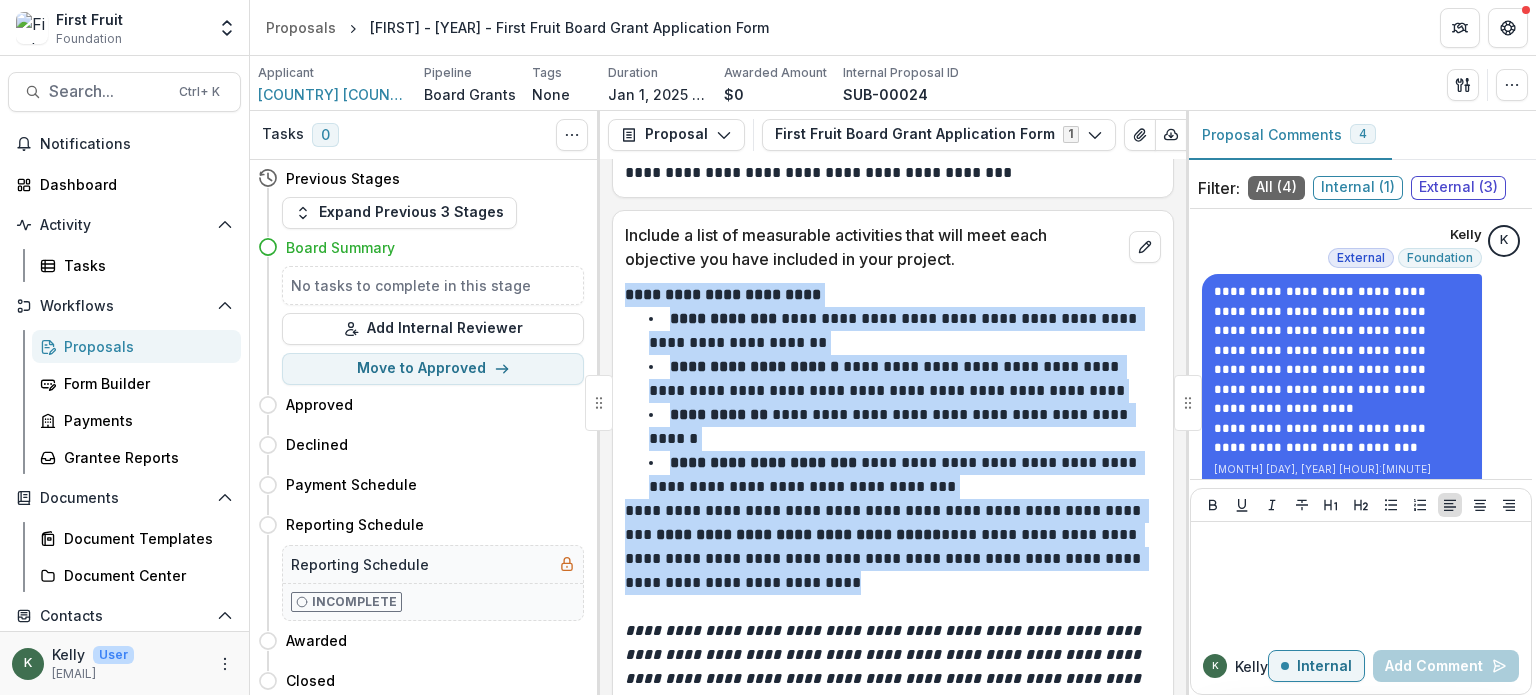drag, startPoint x: 627, startPoint y: 312, endPoint x: 992, endPoint y: 606, distance: 468.68005 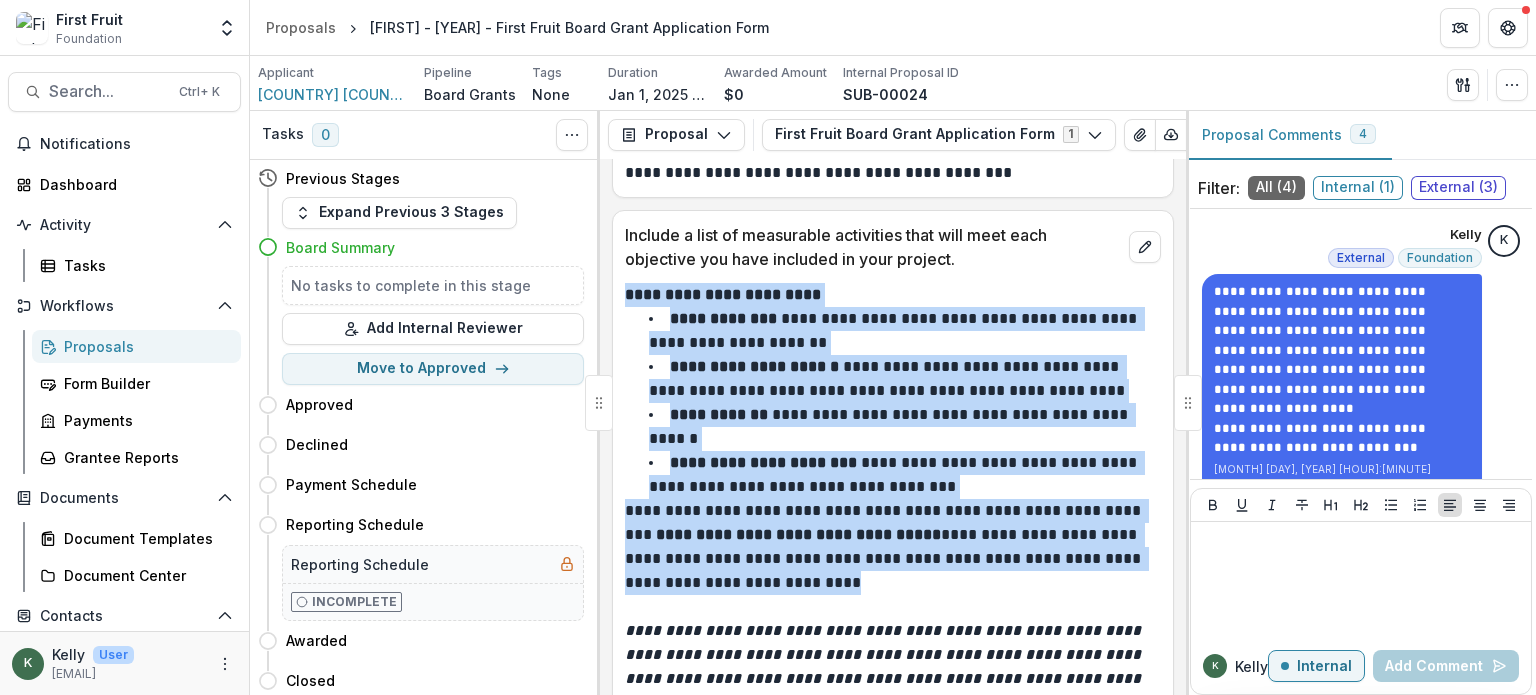 copy on "[STREET_ADDRESS] [CITY] [STATE] [COUNTRY] [POSTAL_CODE]" 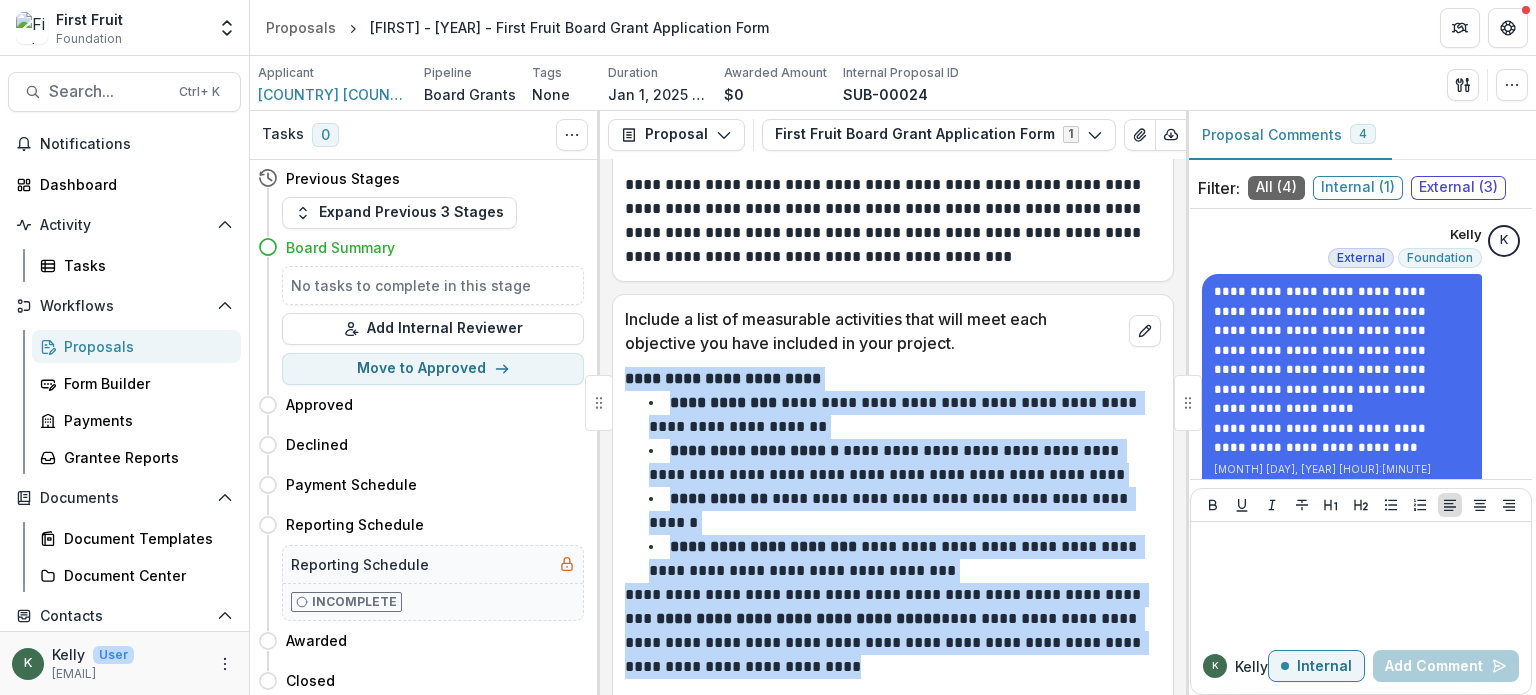 scroll, scrollTop: 4700, scrollLeft: 0, axis: vertical 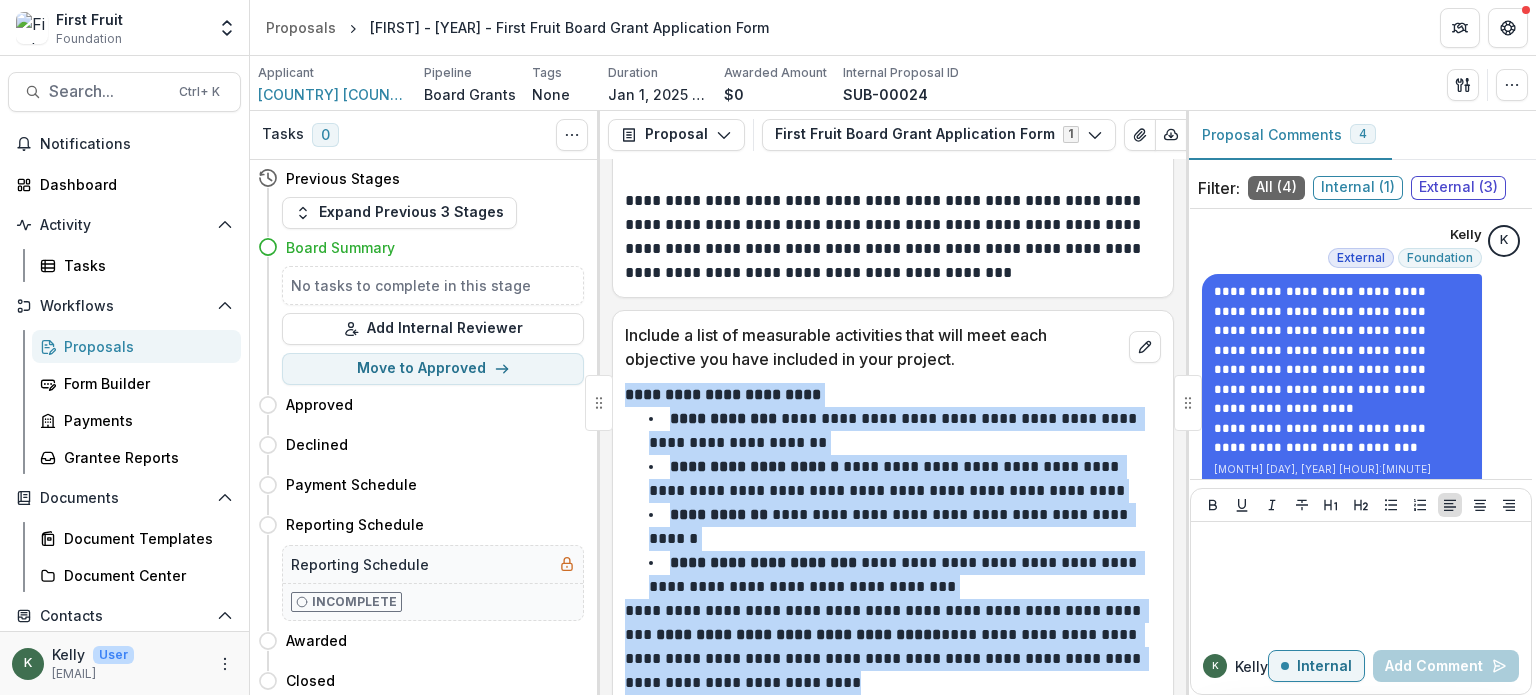 click on "**********" at bounding box center [723, 418] 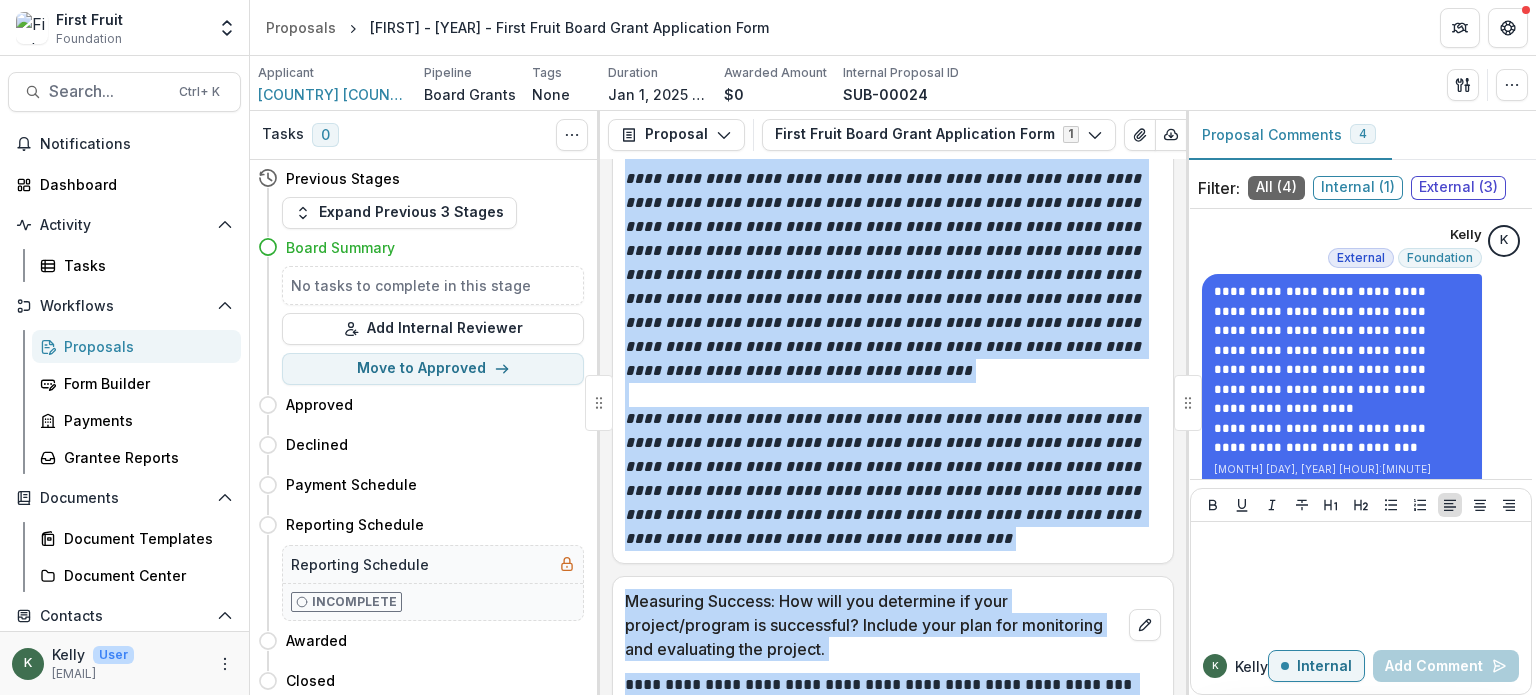 scroll, scrollTop: 5791, scrollLeft: 0, axis: vertical 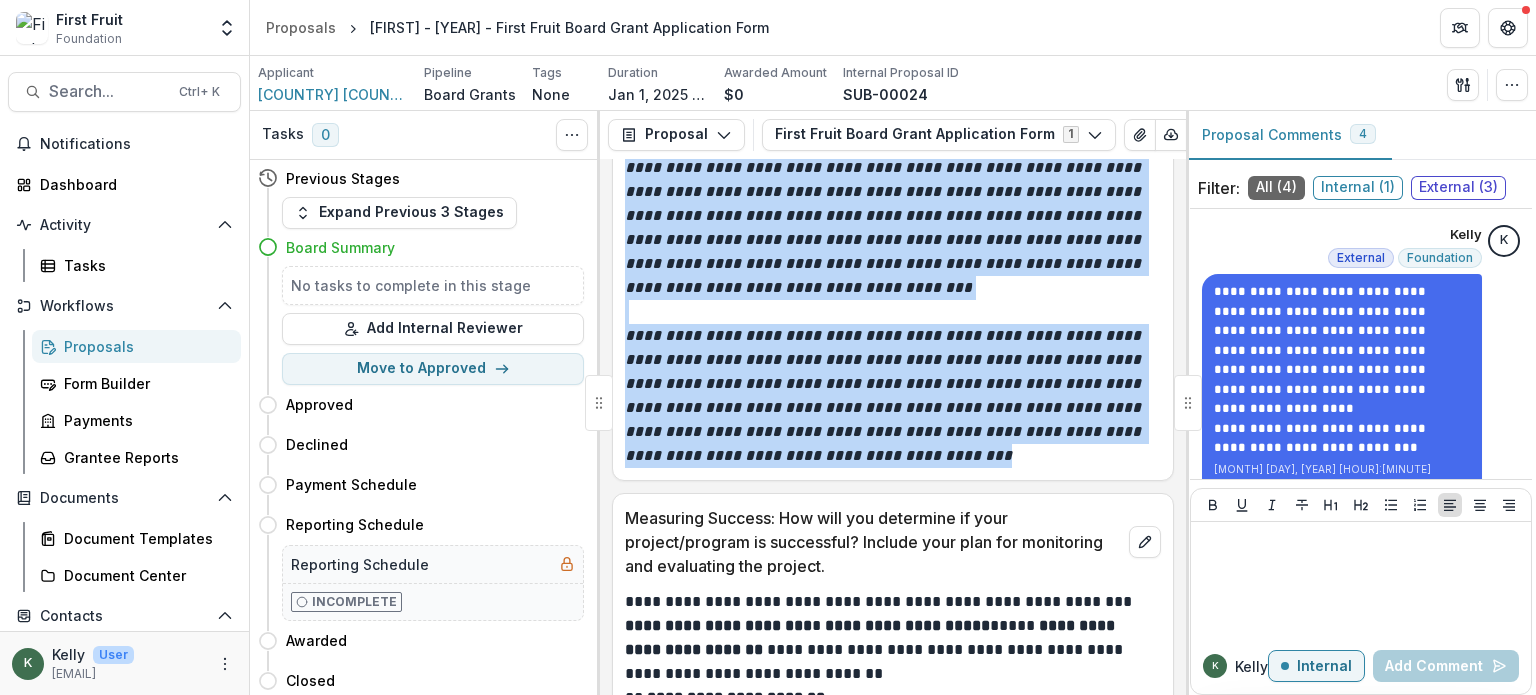 drag, startPoint x: 625, startPoint y: 414, endPoint x: 972, endPoint y: 473, distance: 351.9801 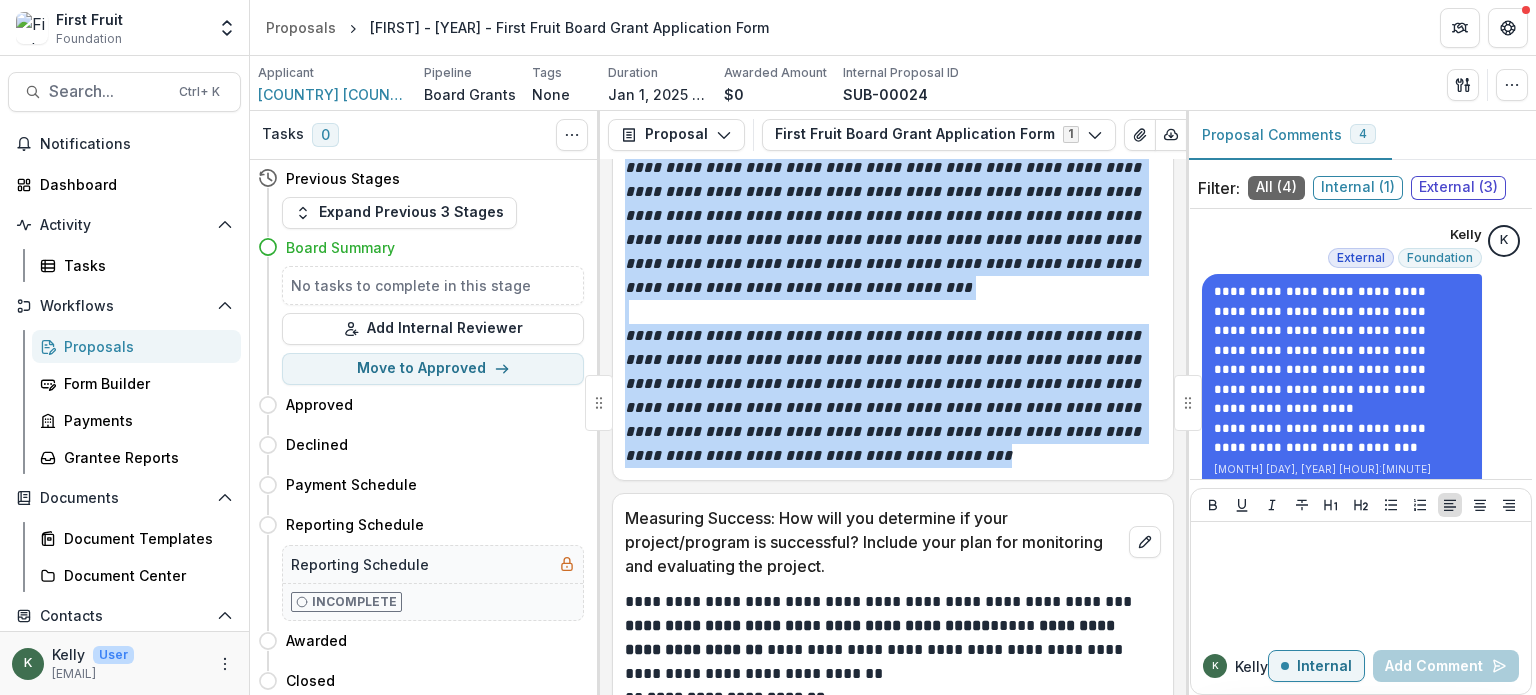 copy on "**********" 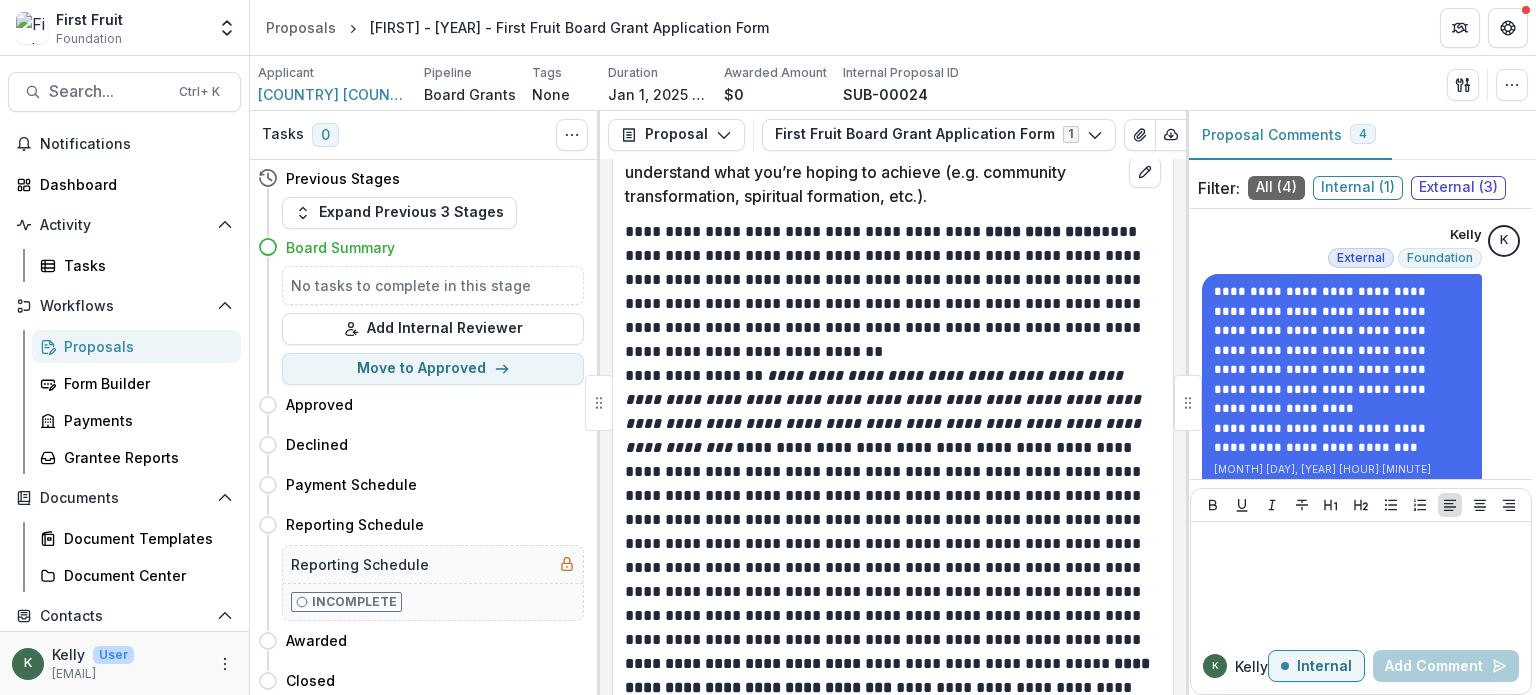 scroll, scrollTop: 7491, scrollLeft: 0, axis: vertical 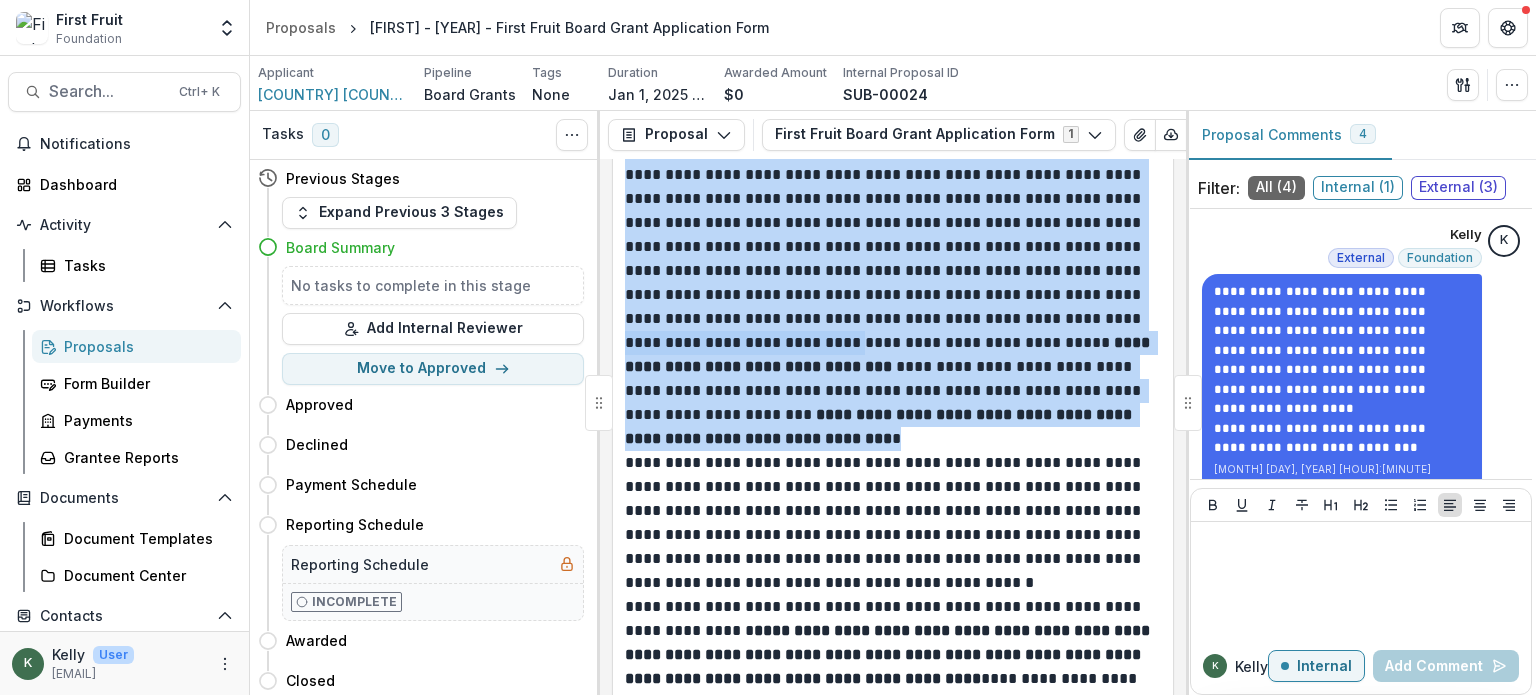 drag, startPoint x: 677, startPoint y: 315, endPoint x: 821, endPoint y: 399, distance: 166.70934 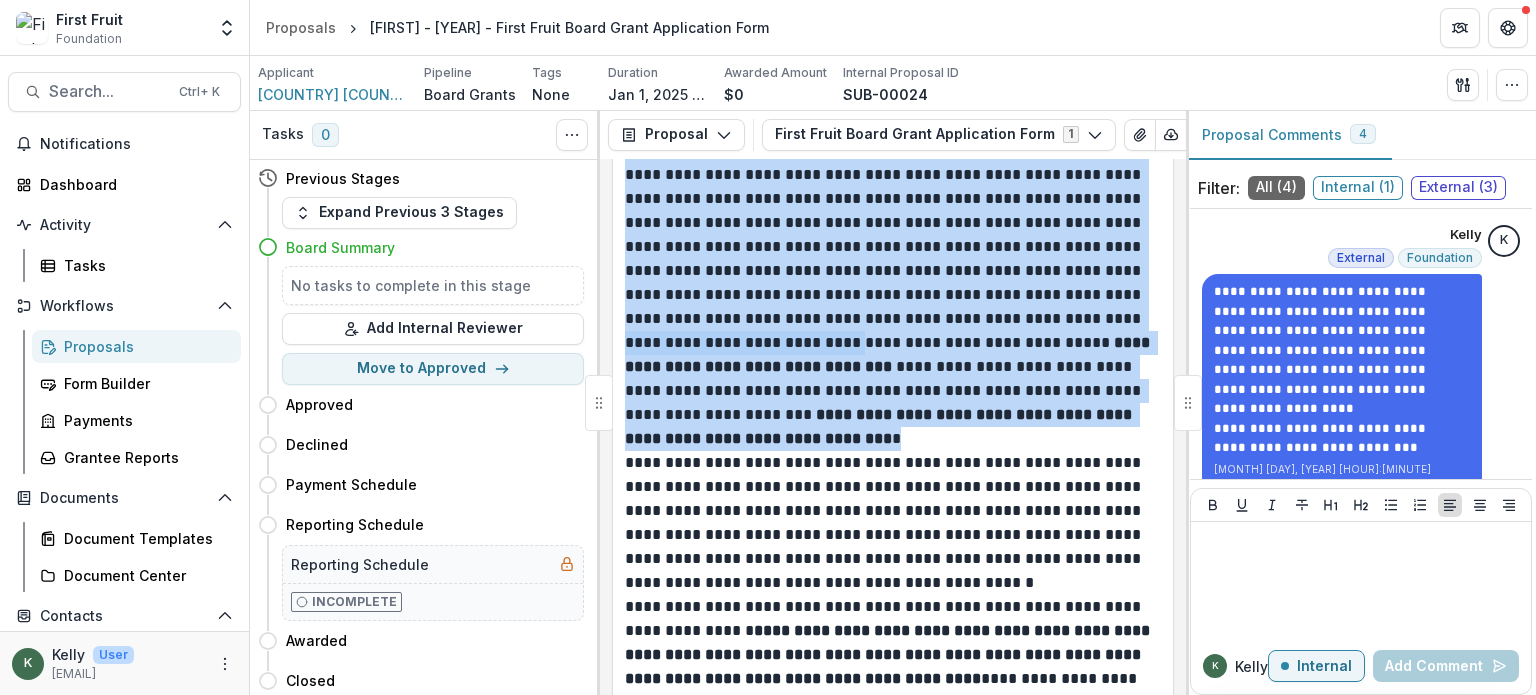 copy on "**********" 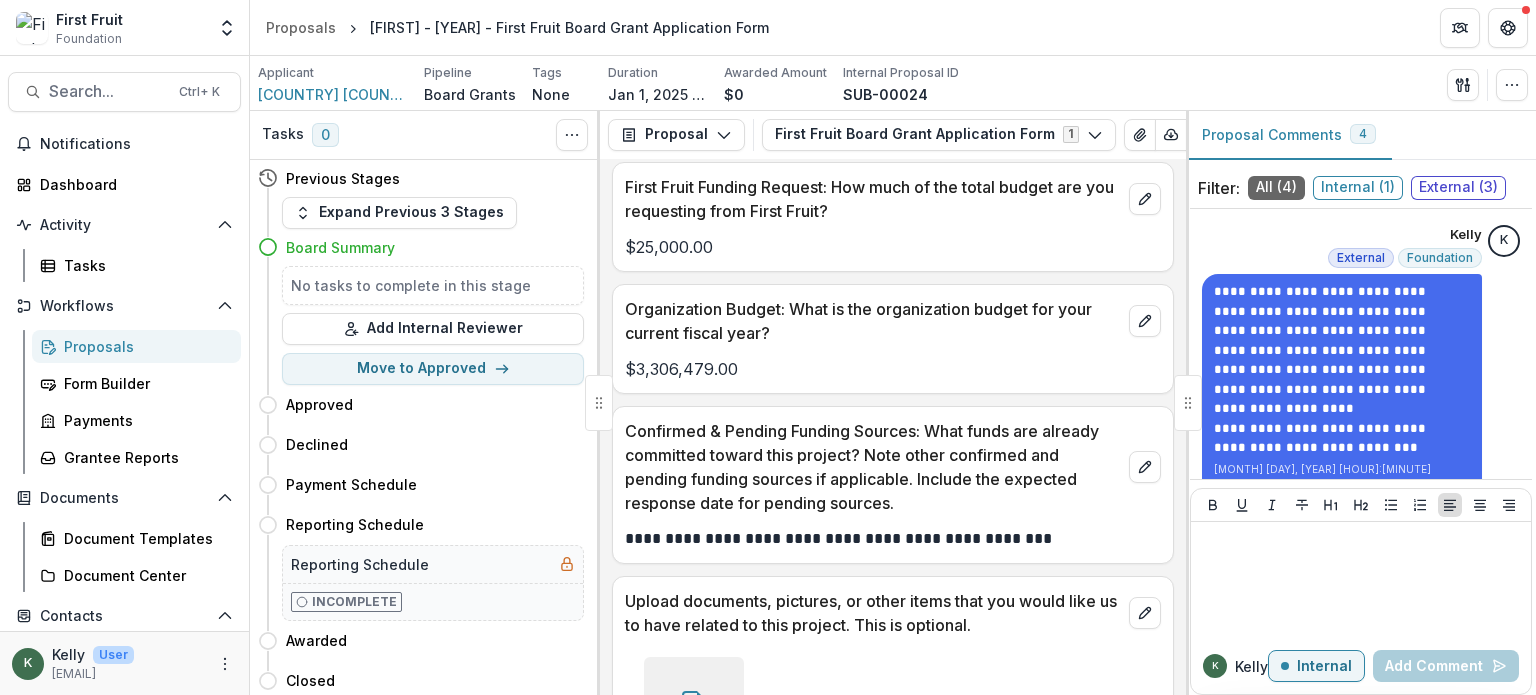 scroll, scrollTop: 9712, scrollLeft: 0, axis: vertical 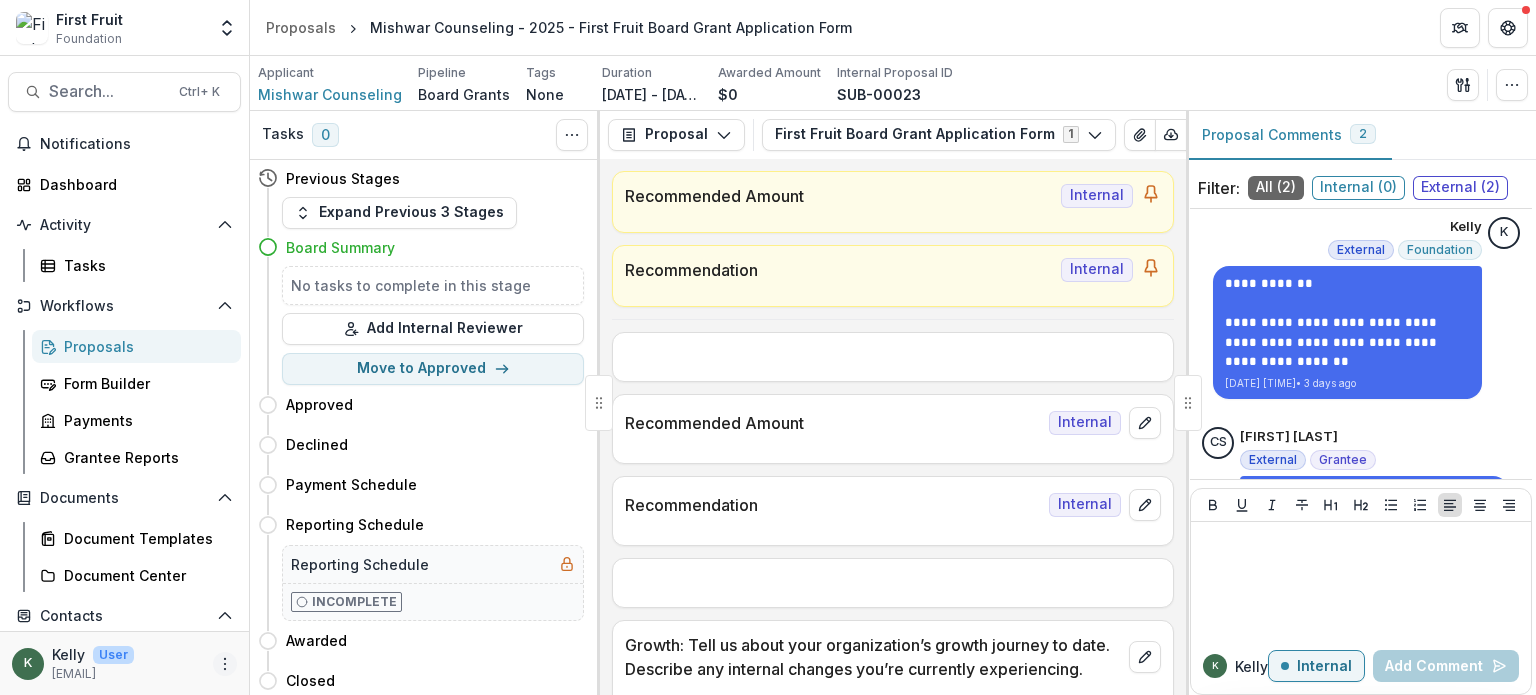 click 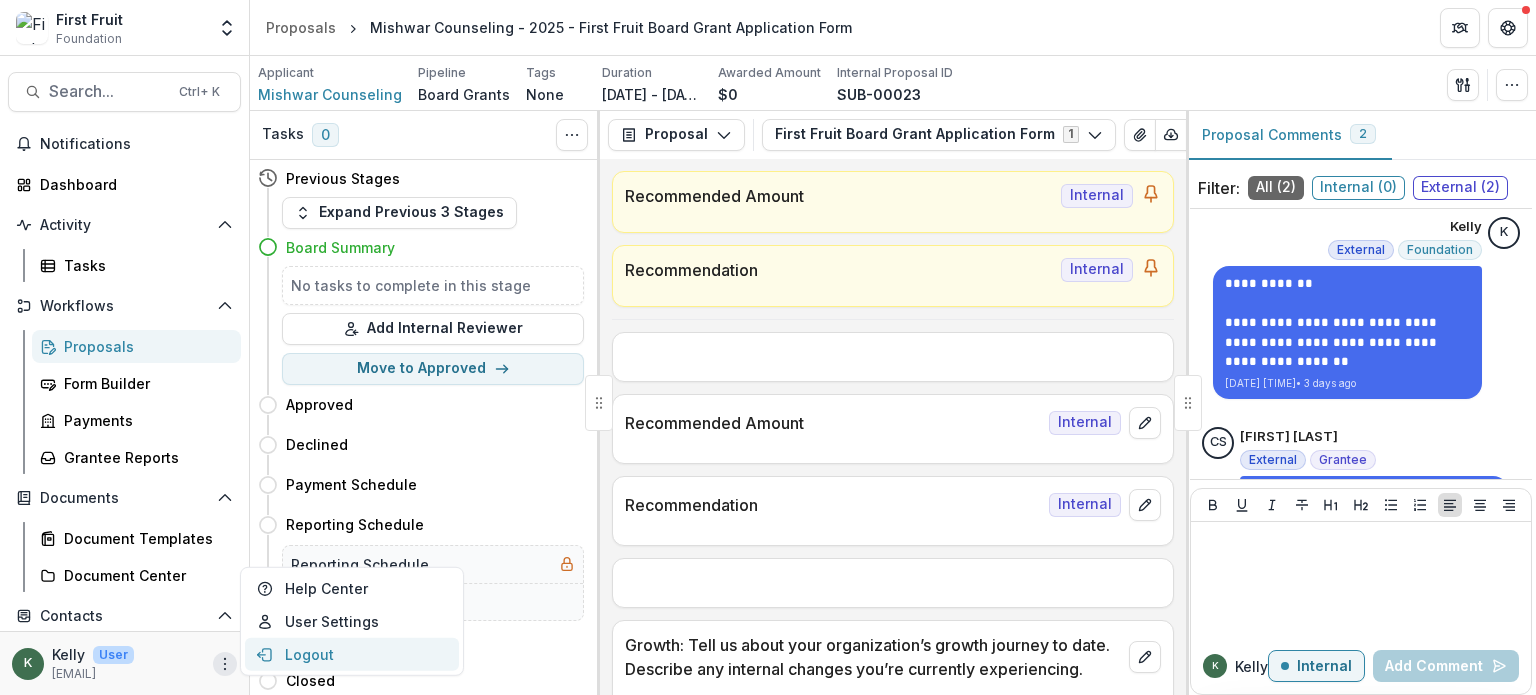 click on "Logout" at bounding box center (352, 654) 